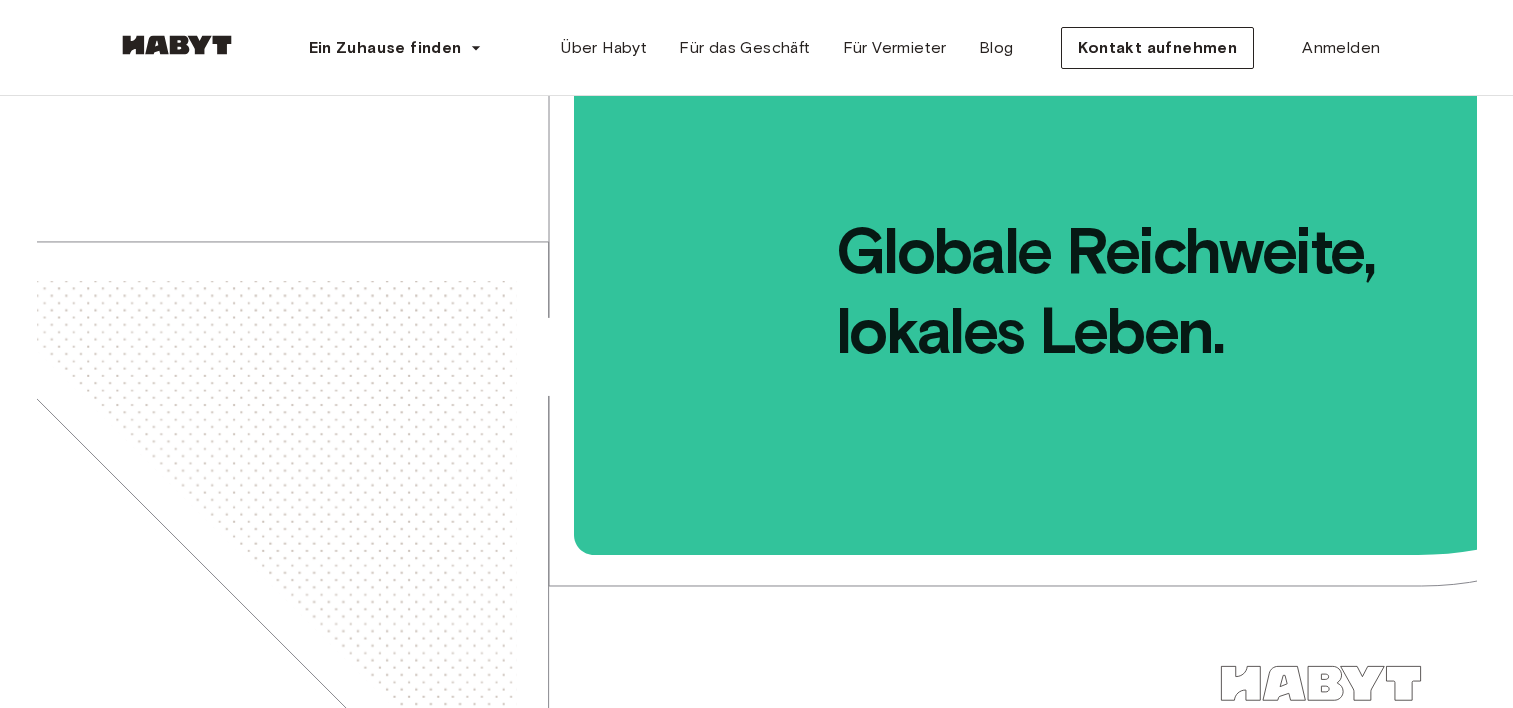 scroll, scrollTop: 0, scrollLeft: 0, axis: both 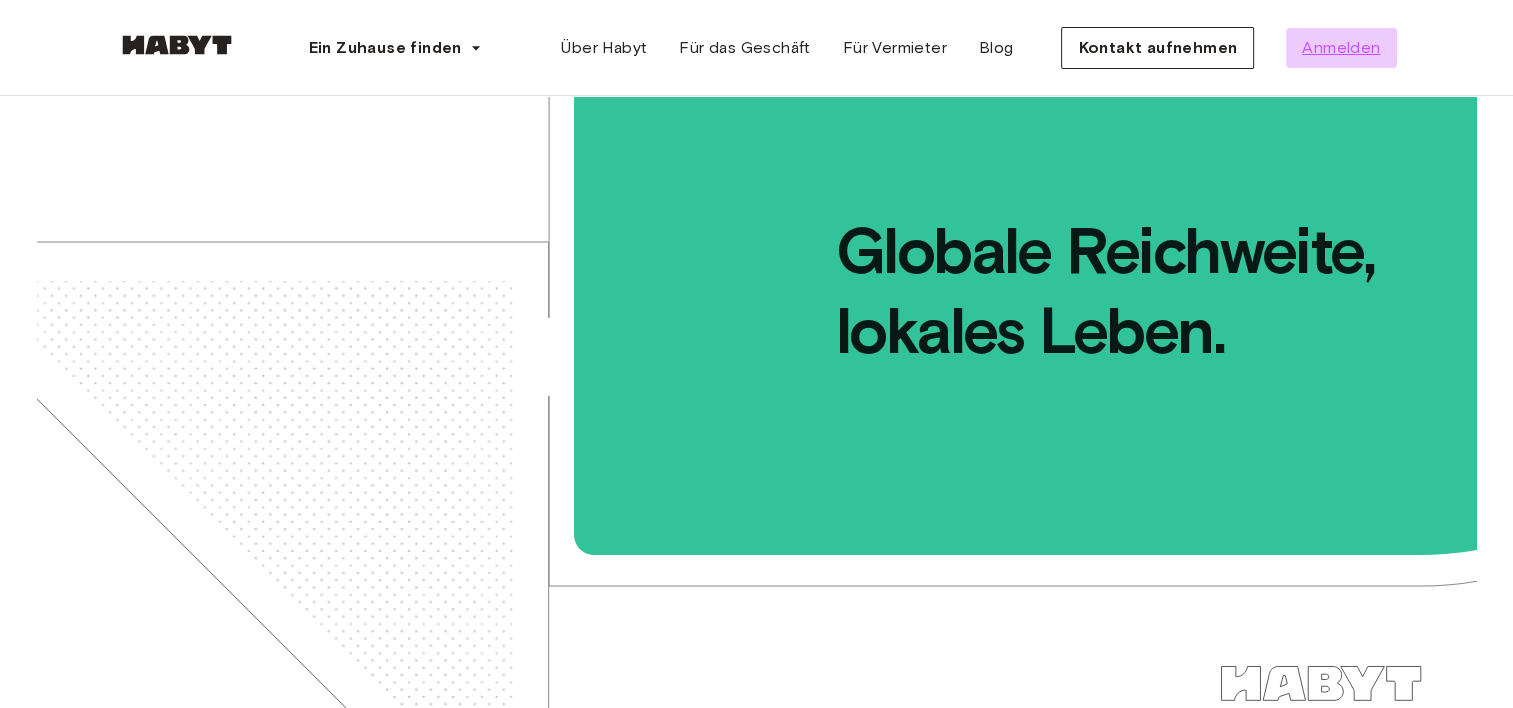 click on "Anmelden" at bounding box center [1341, 48] 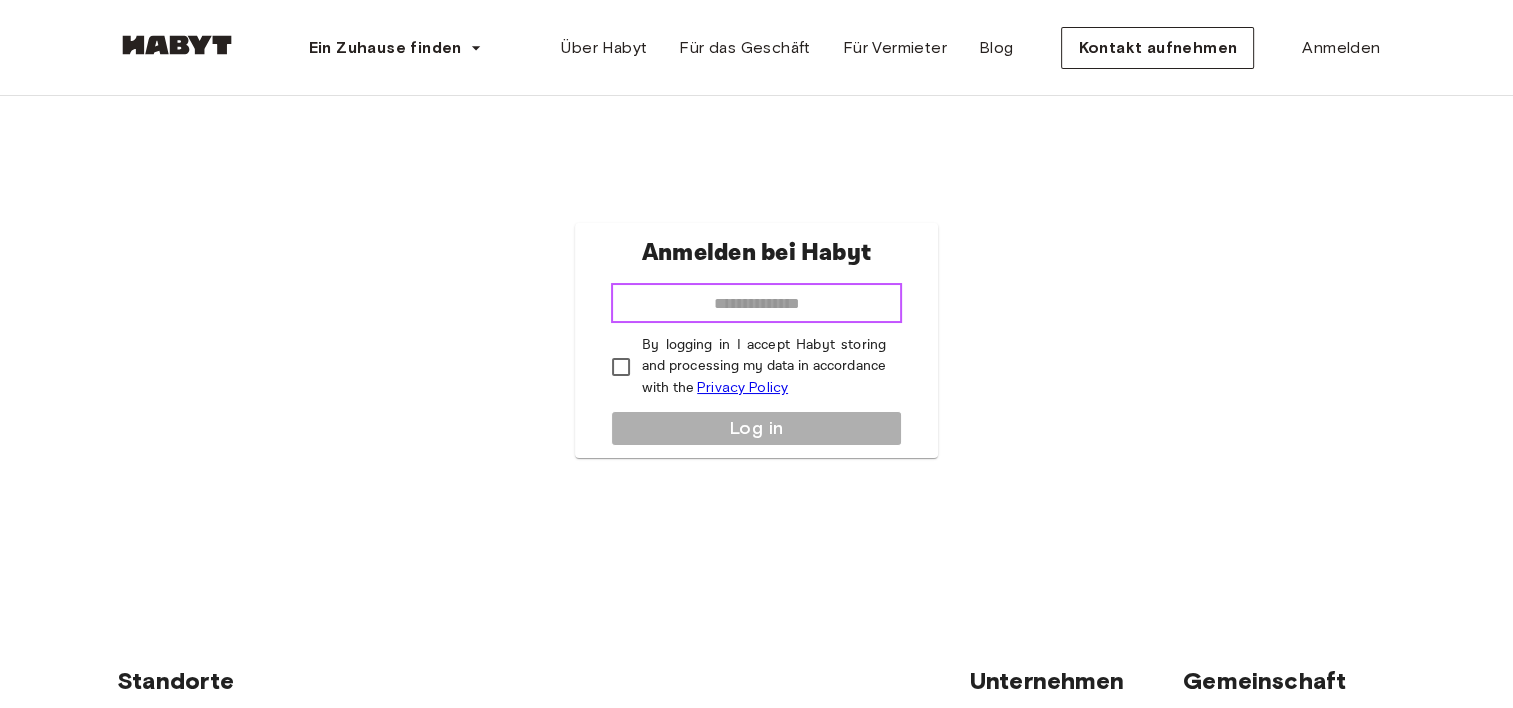 click at bounding box center (756, 303) 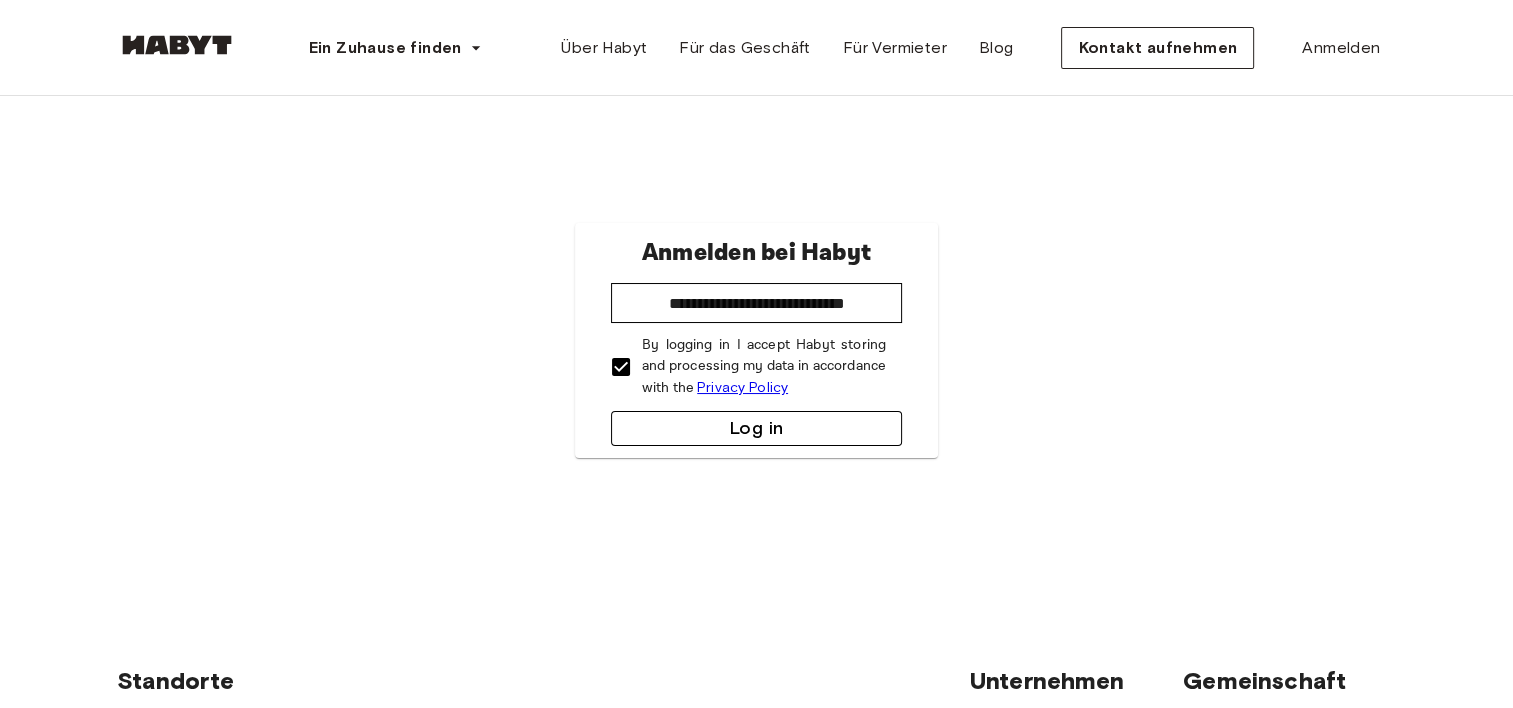 click on "Log in" at bounding box center (756, 428) 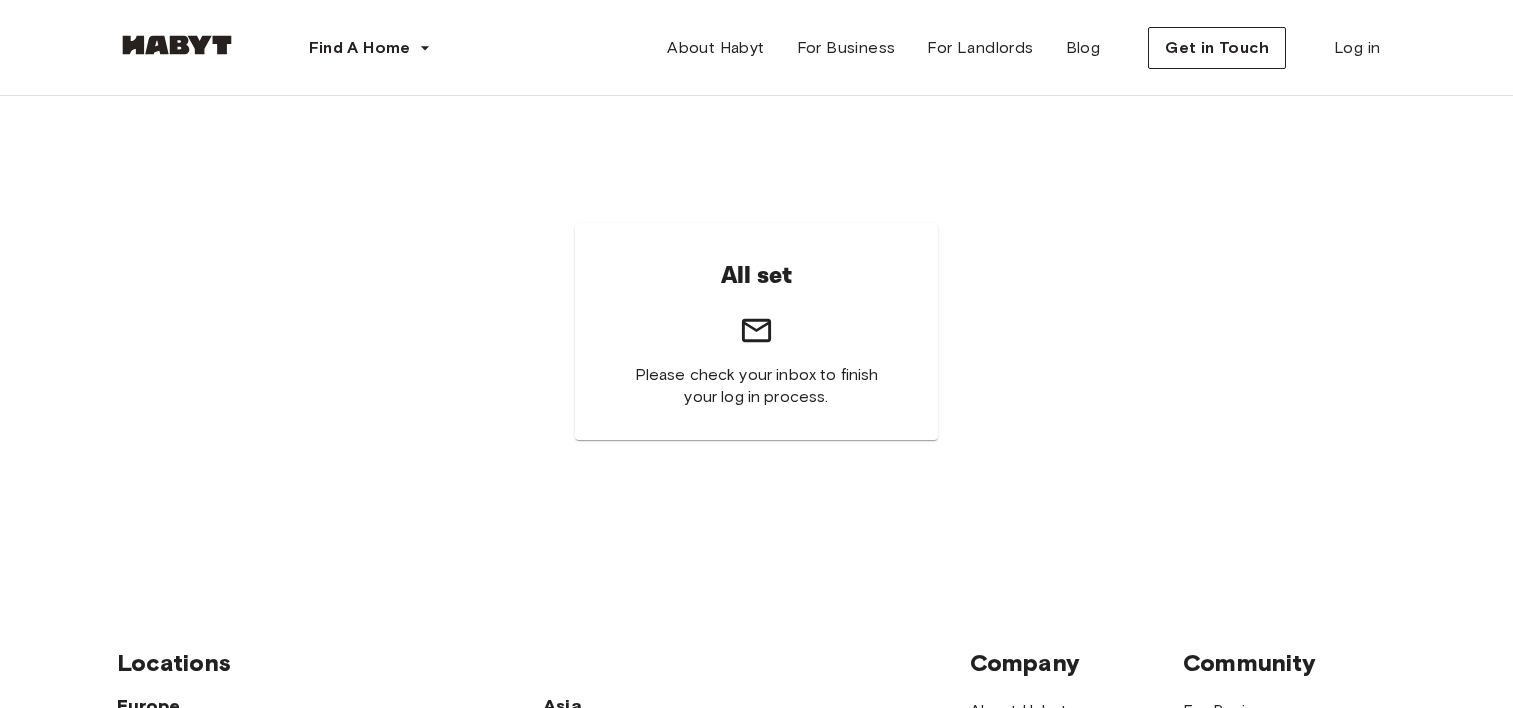scroll, scrollTop: 0, scrollLeft: 0, axis: both 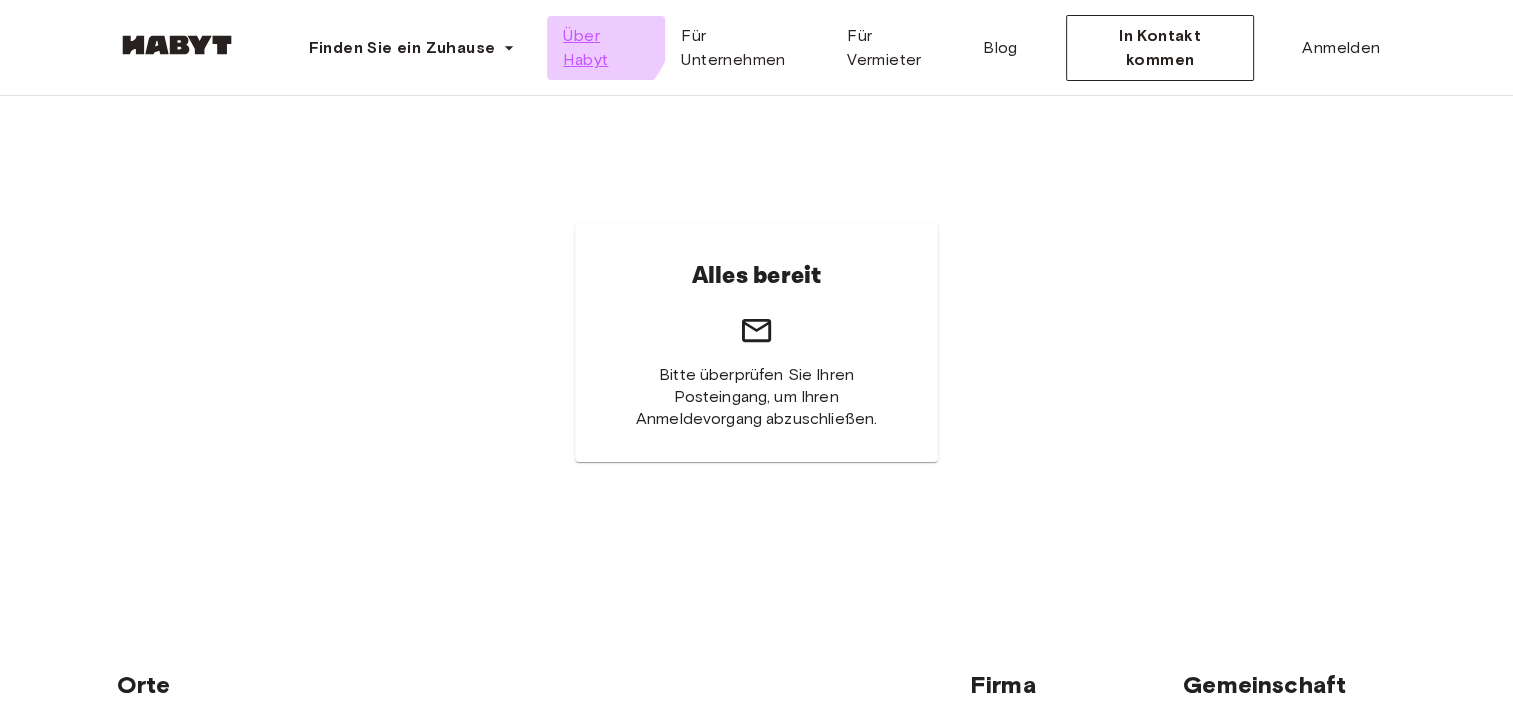 click on "Über Habyt" at bounding box center (606, 48) 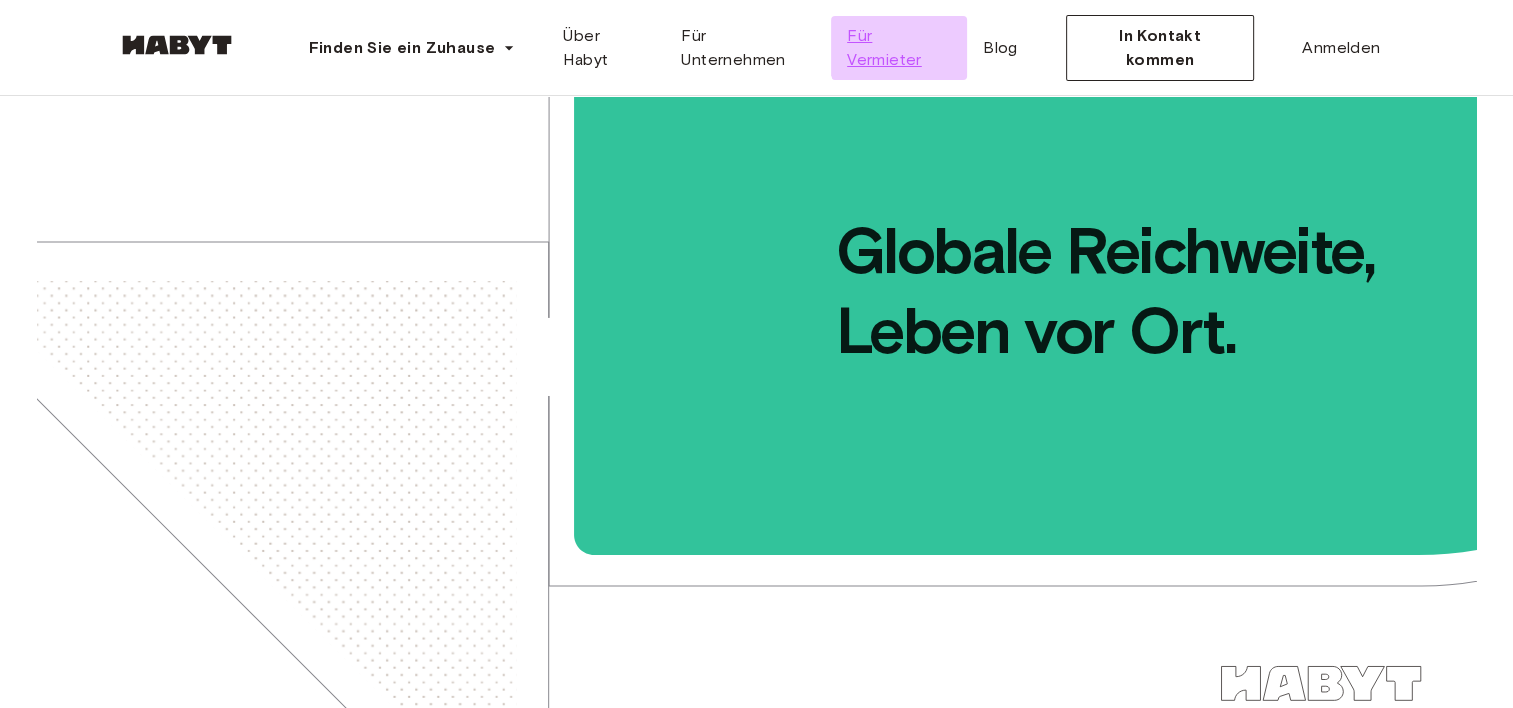click on "Für Vermieter" at bounding box center (899, 48) 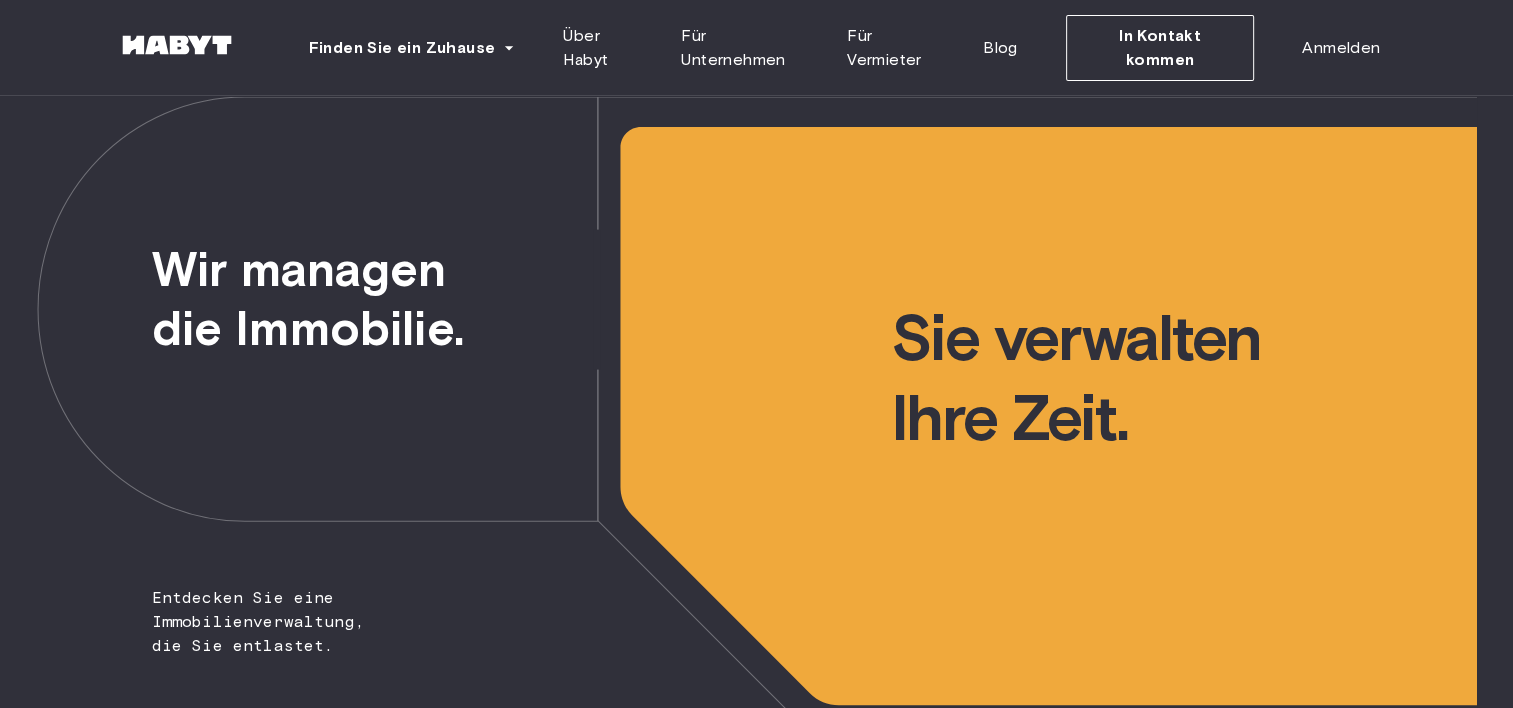 click at bounding box center [177, 45] 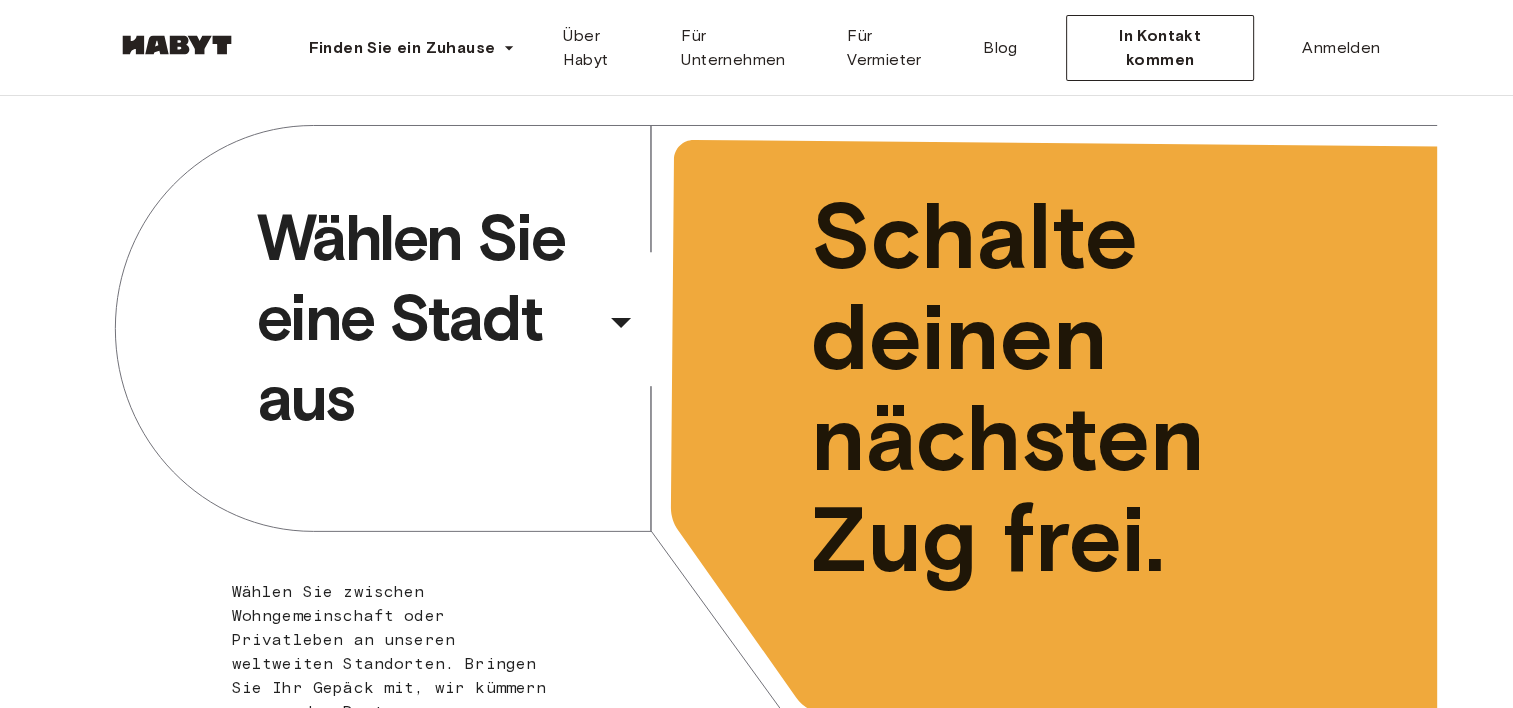 click on "Wählen Sie eine Stadt aus" at bounding box center [427, 318] 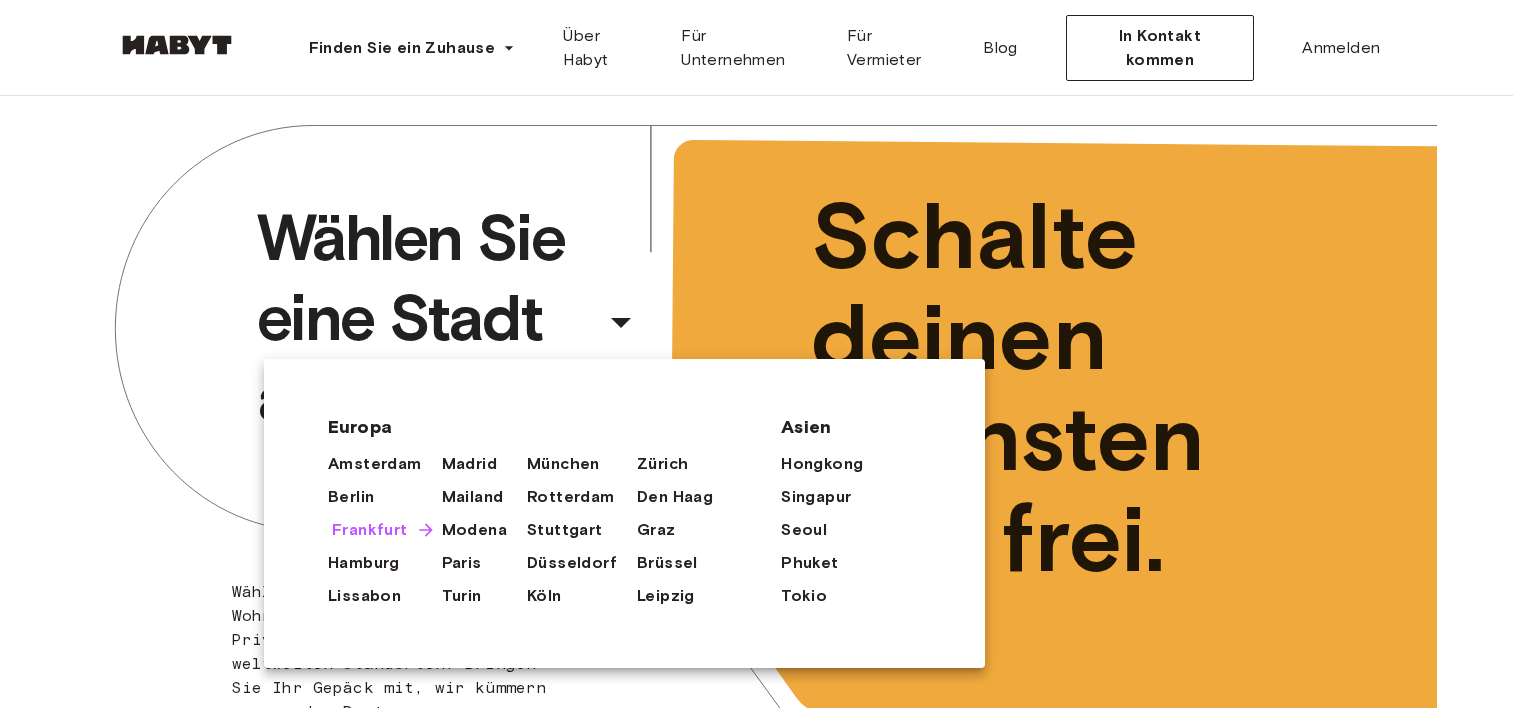 click on "Frankfurt" at bounding box center [370, 530] 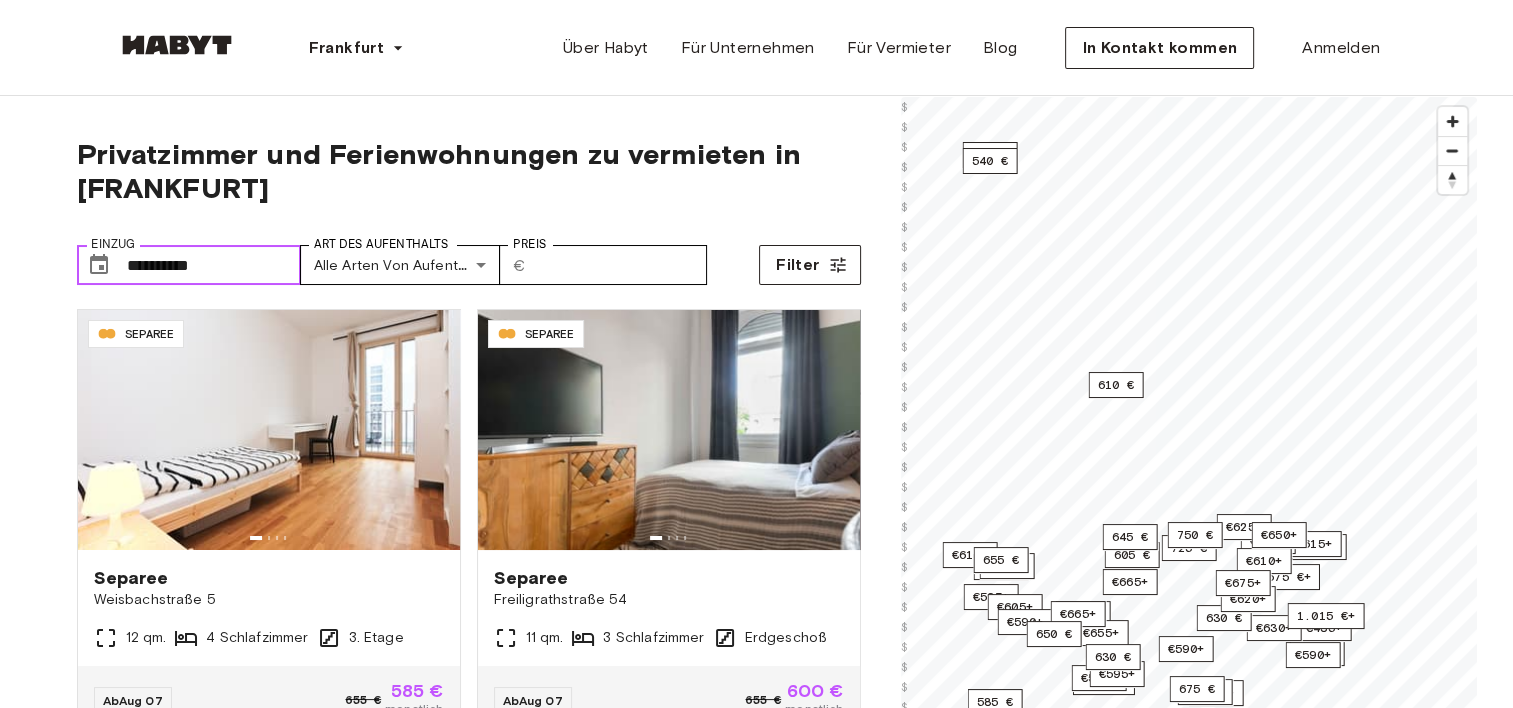 click on "**********" at bounding box center (214, 265) 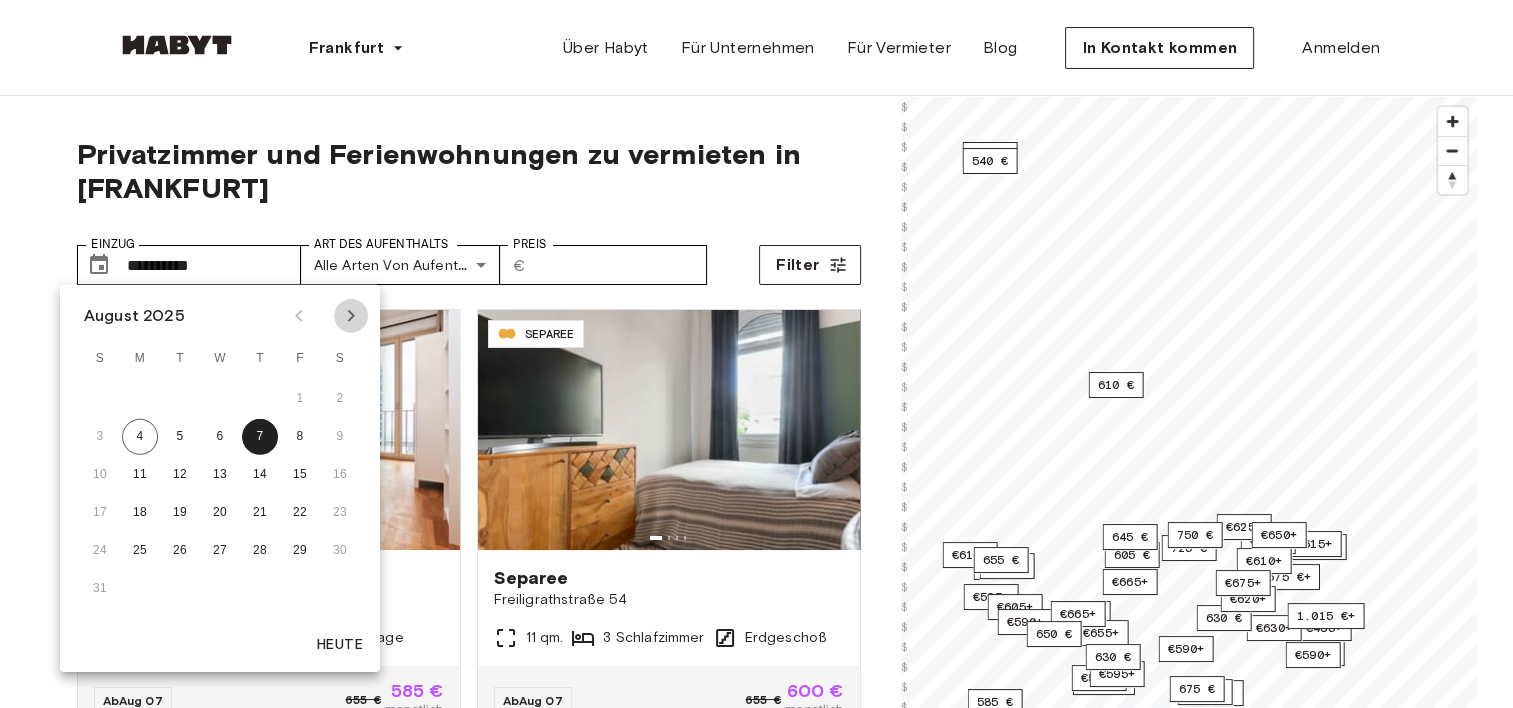 click 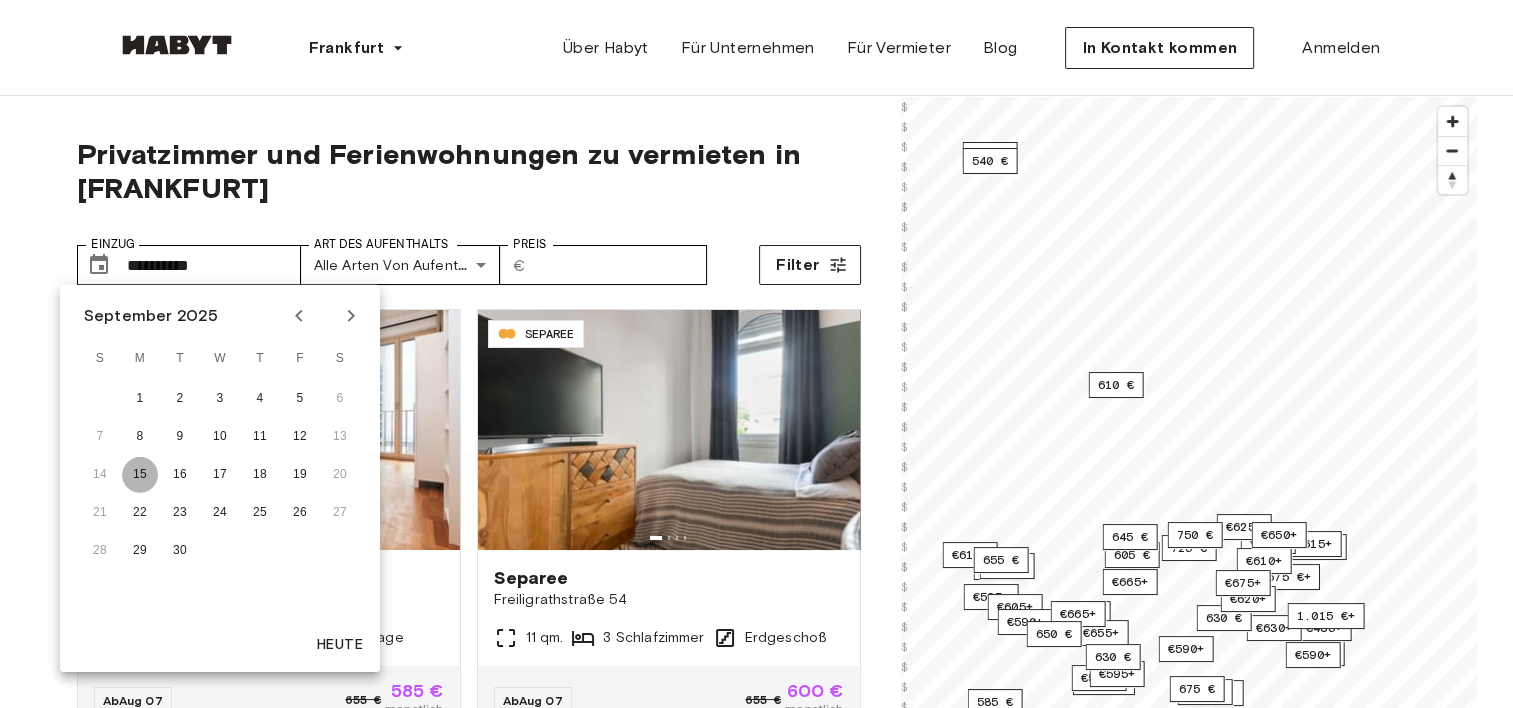 click on "15" at bounding box center (140, 475) 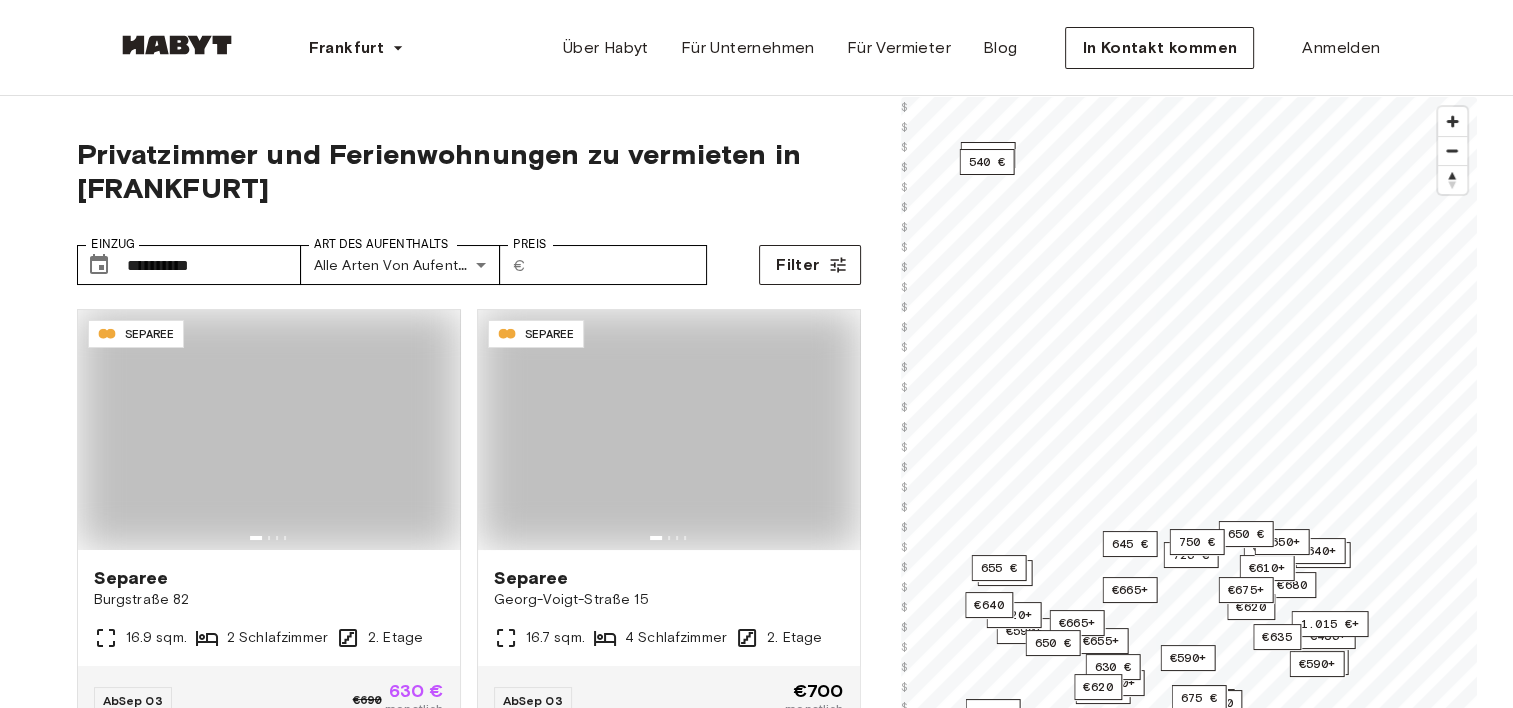 type on "**********" 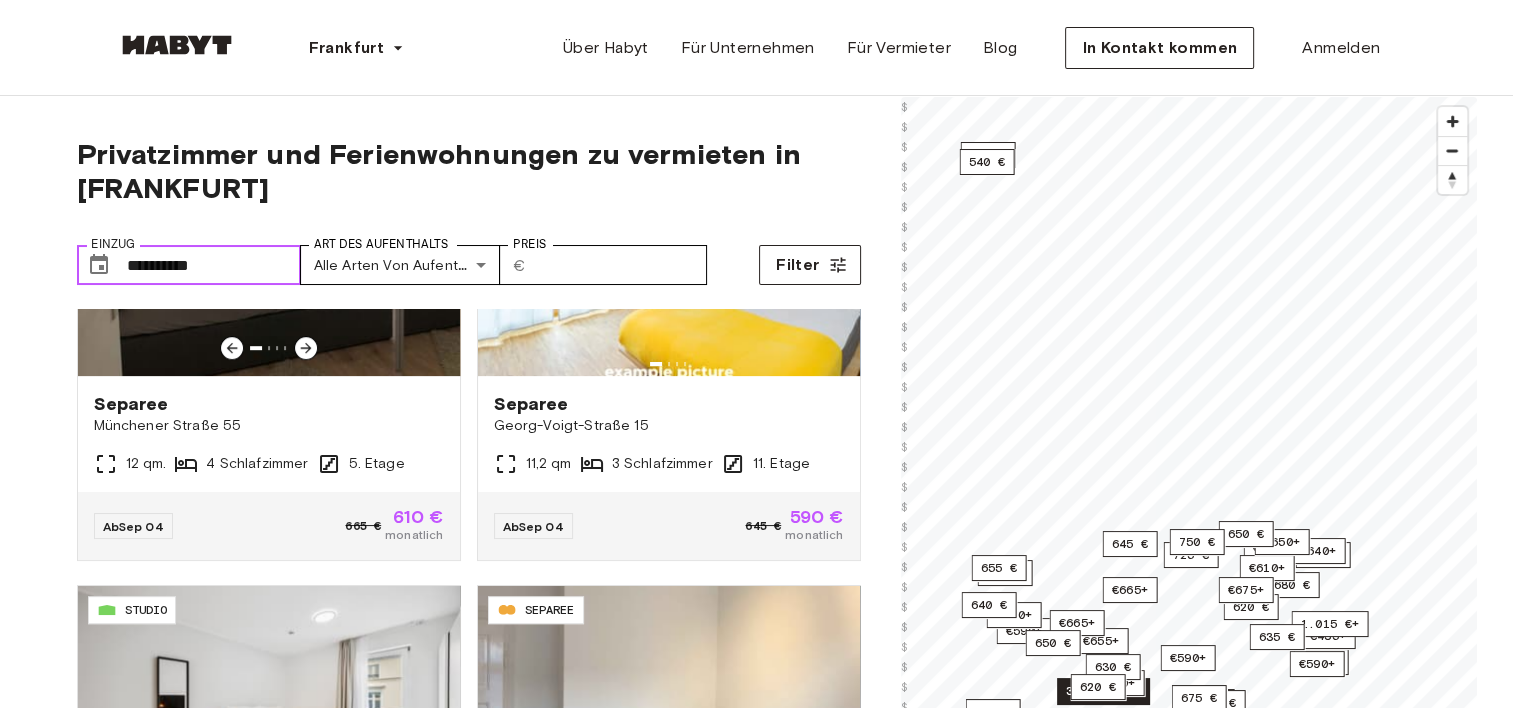 scroll, scrollTop: 1076, scrollLeft: 0, axis: vertical 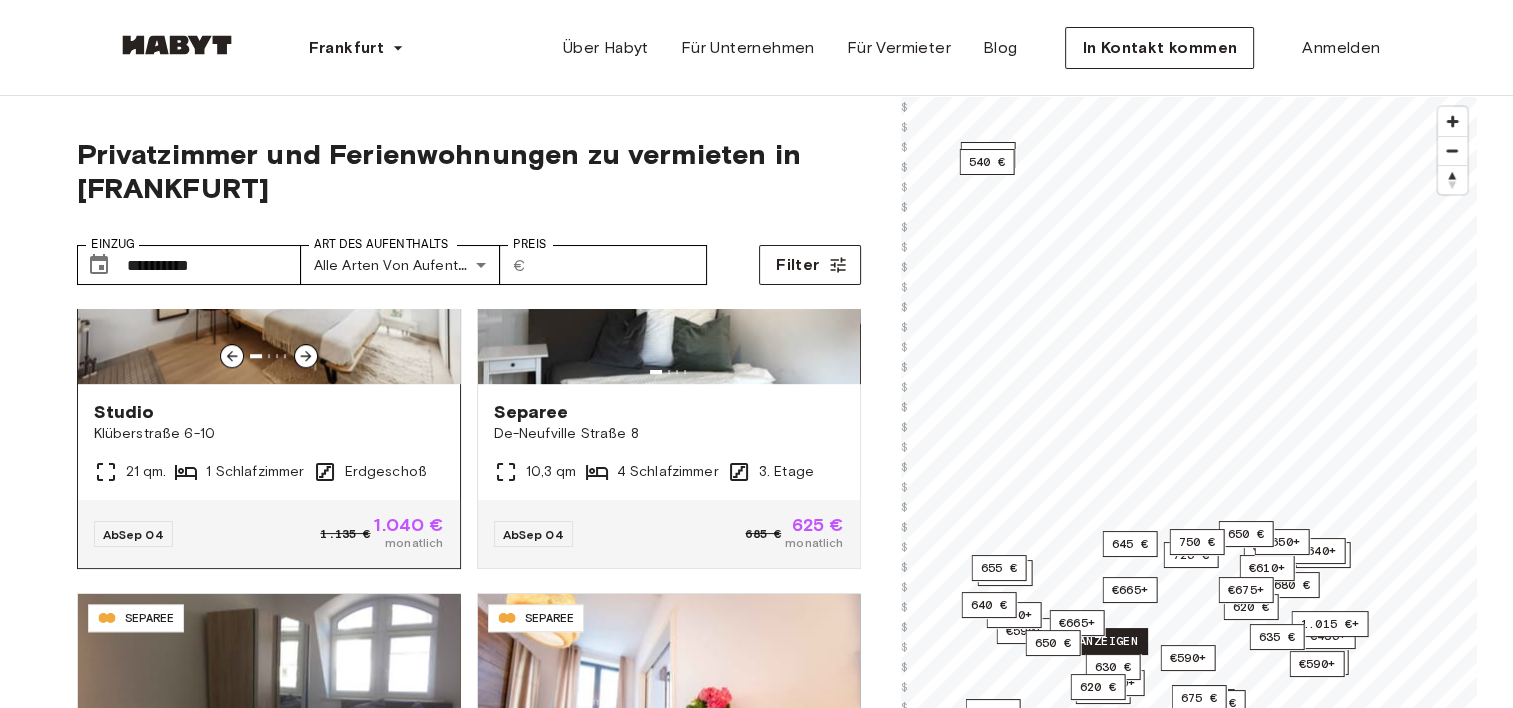 drag, startPoint x: 314, startPoint y: 441, endPoint x: 282, endPoint y: 525, distance: 89.88882 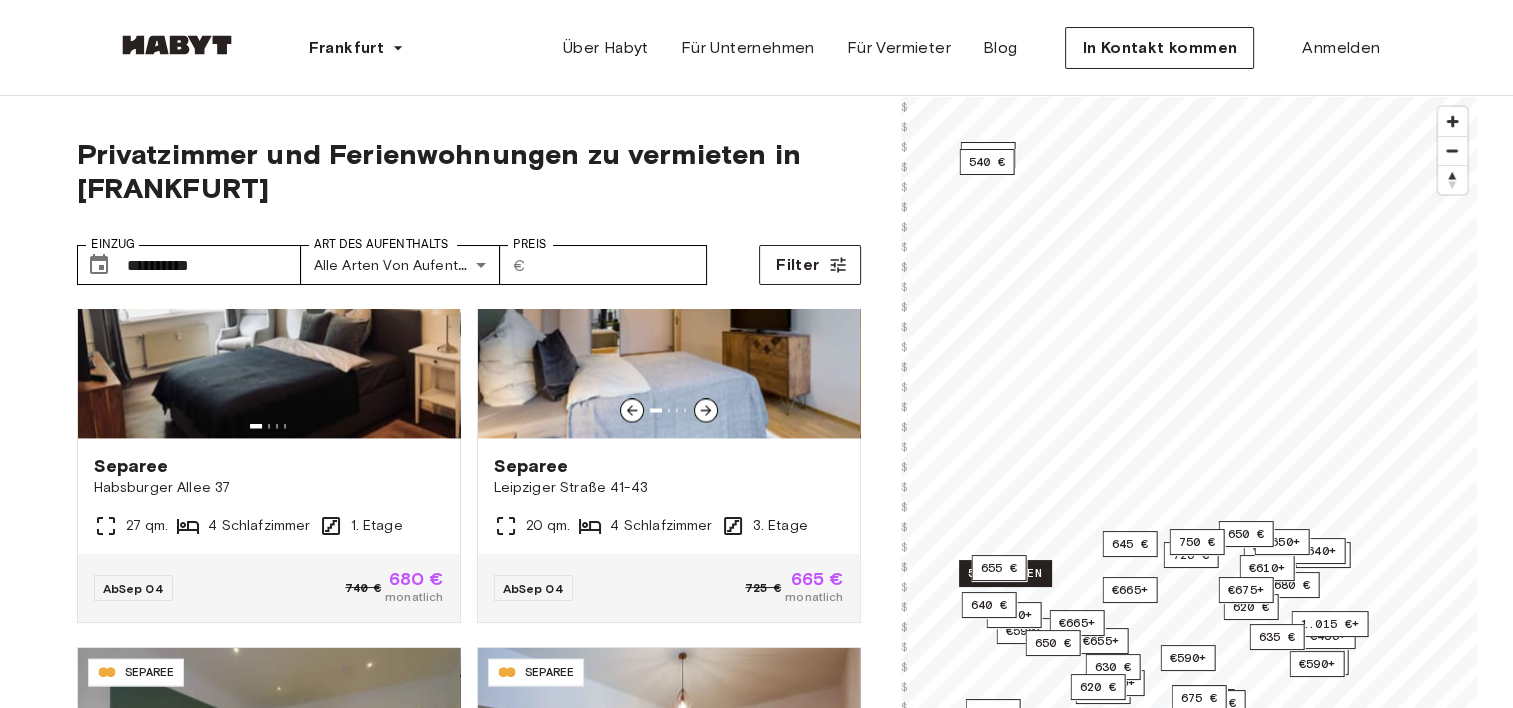 scroll, scrollTop: 3263, scrollLeft: 0, axis: vertical 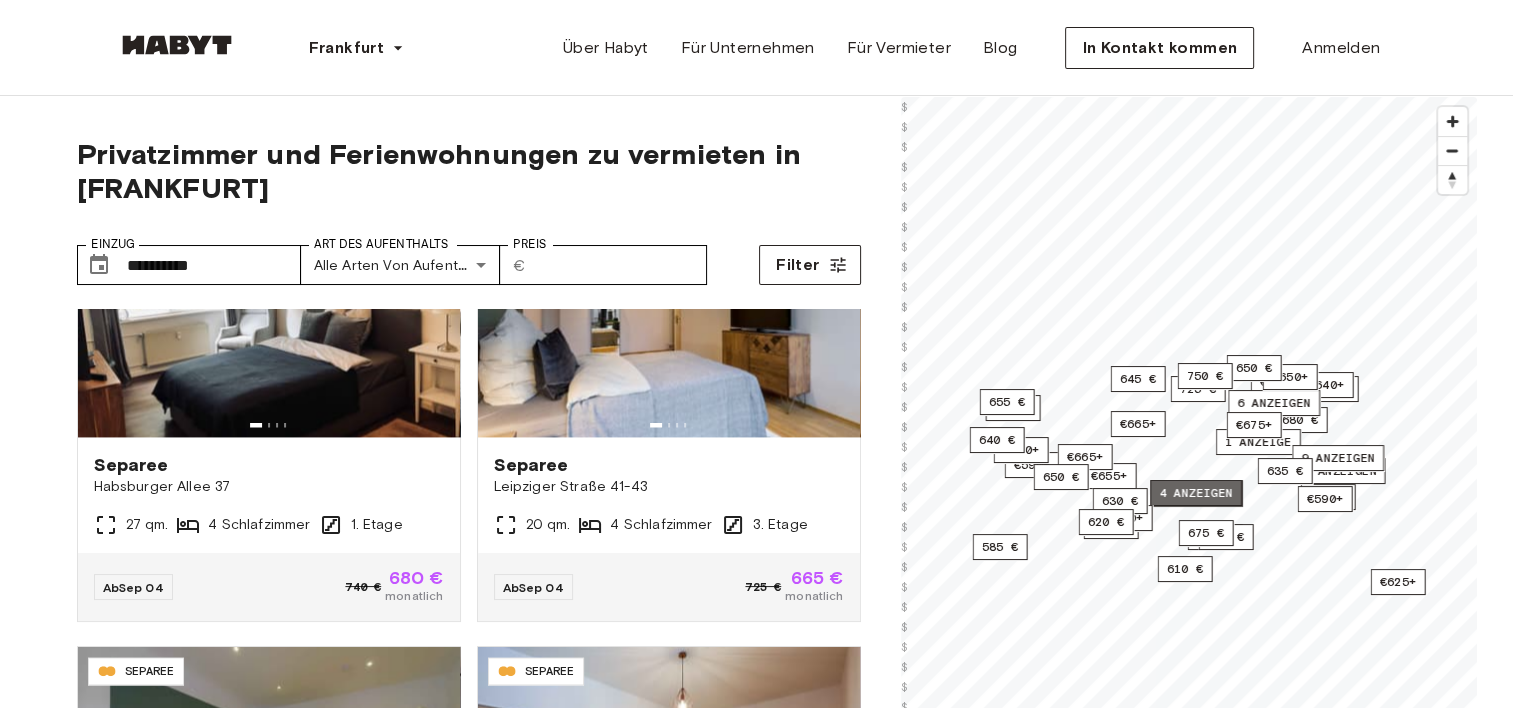 click on "4 Anzeigen" at bounding box center (1196, 493) 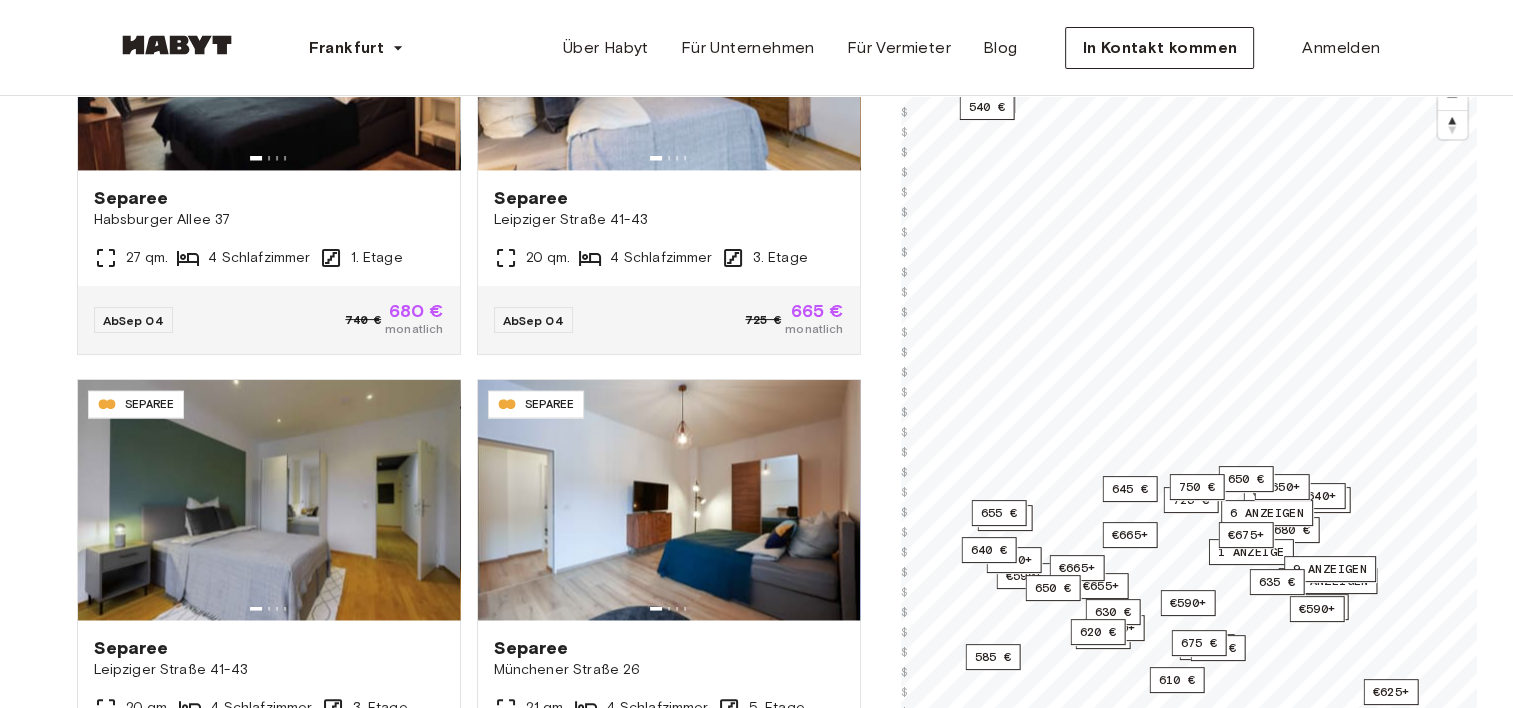 scroll, scrollTop: 268, scrollLeft: 0, axis: vertical 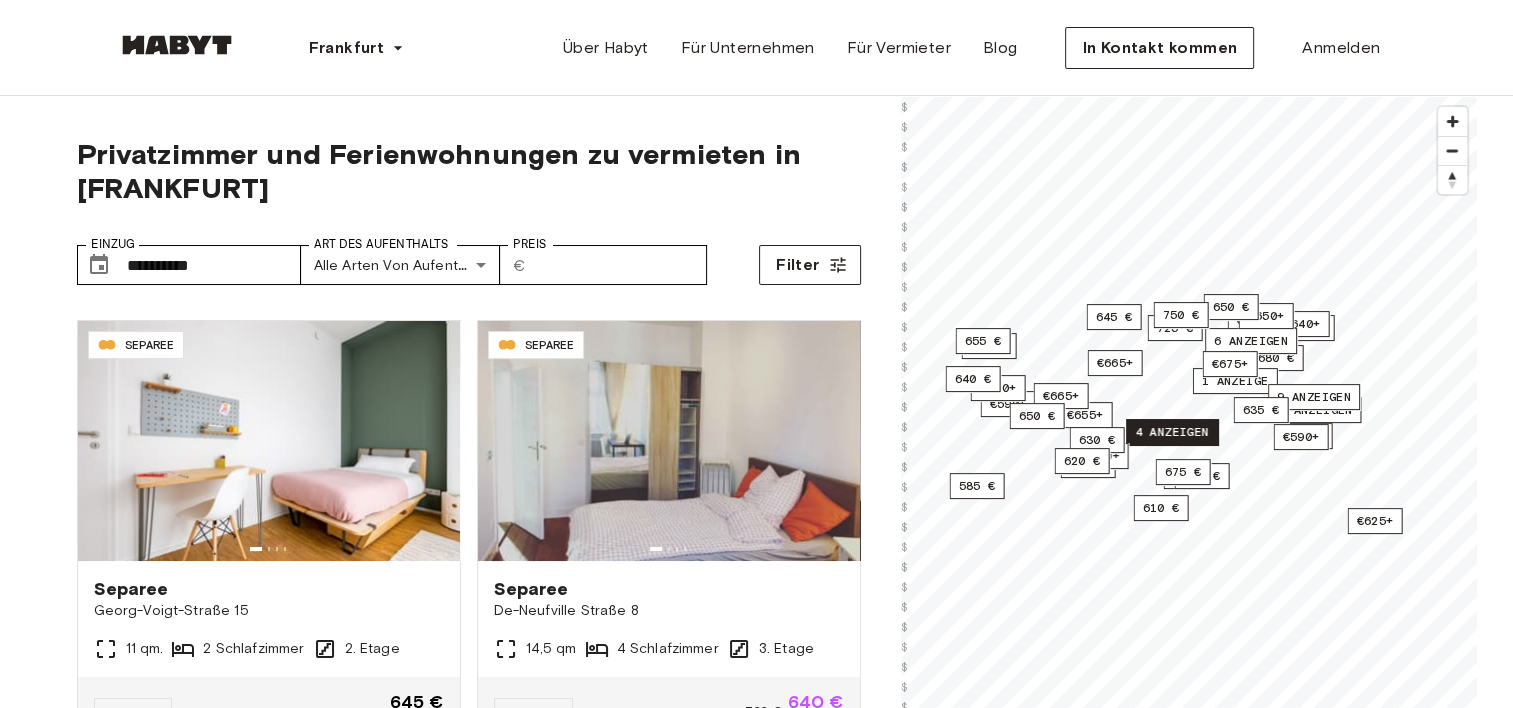 click on "4 Anzeigen" at bounding box center [1172, 432] 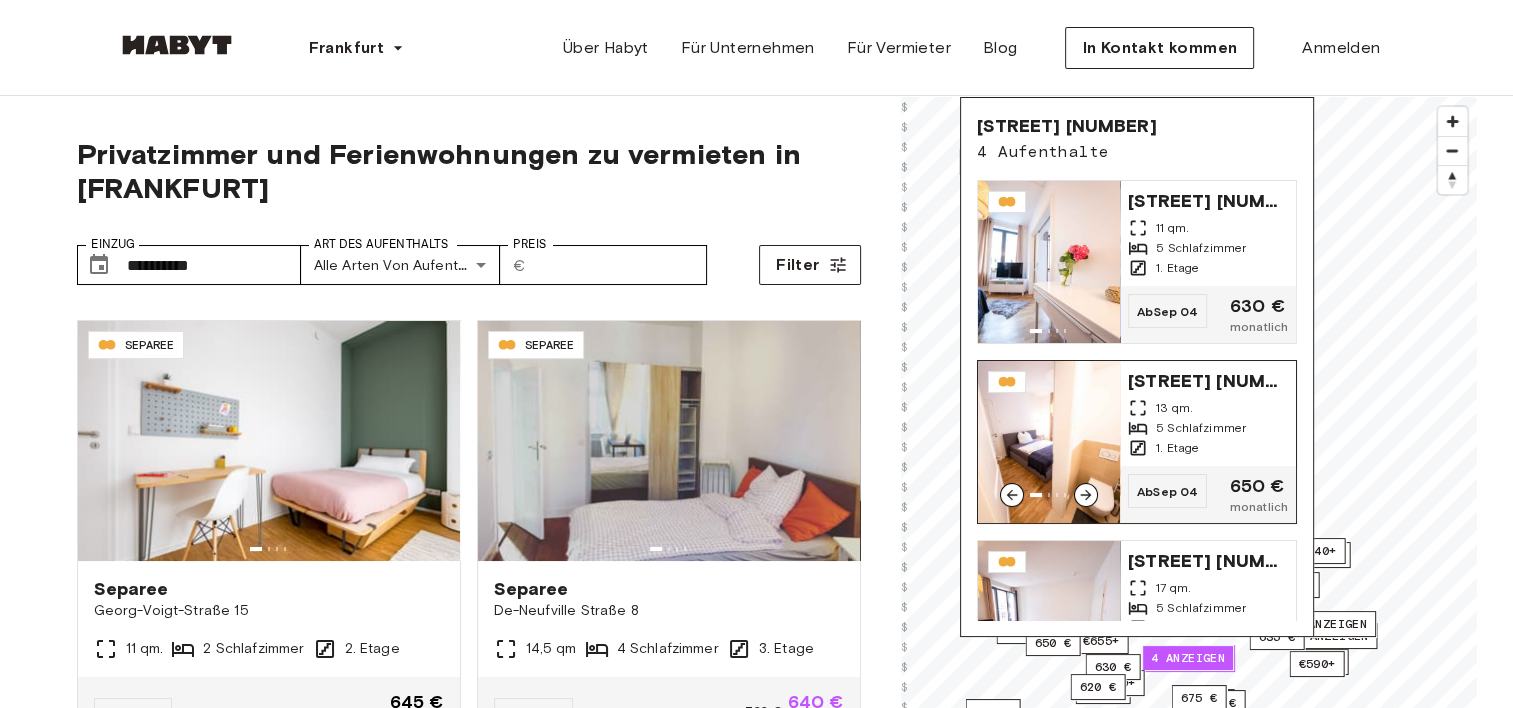 scroll, scrollTop: 261, scrollLeft: 0, axis: vertical 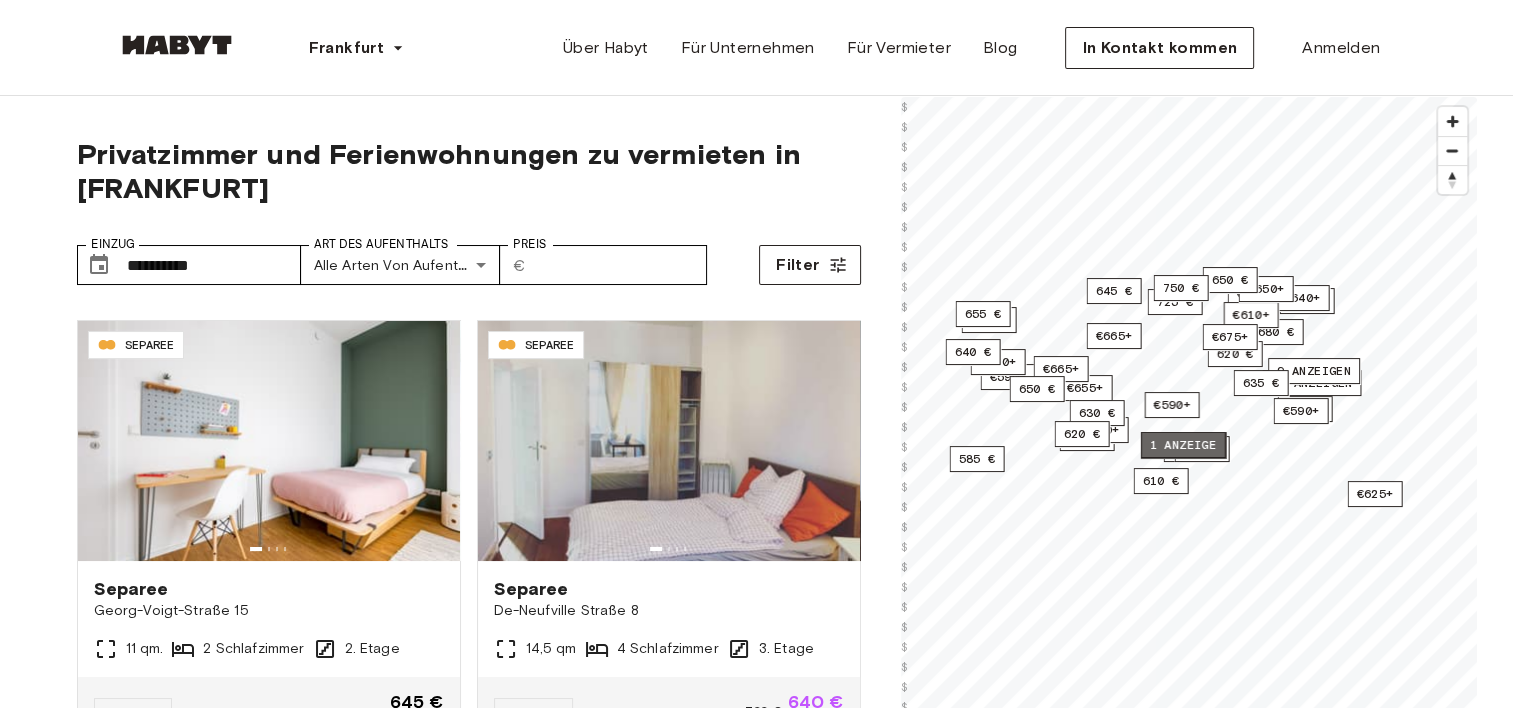 click on "1 Anzeige" at bounding box center (1182, 445) 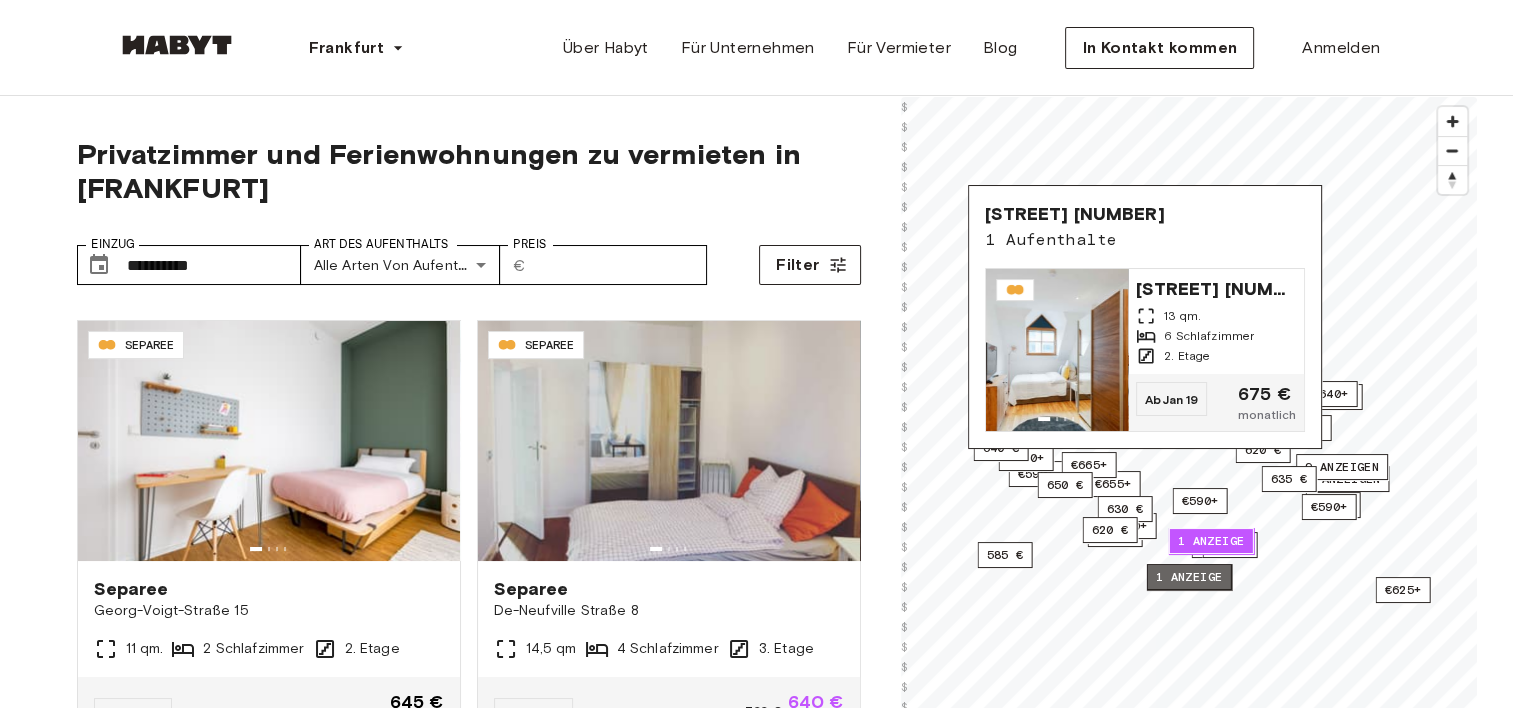 click on "1 Anzeige" at bounding box center (1188, 577) 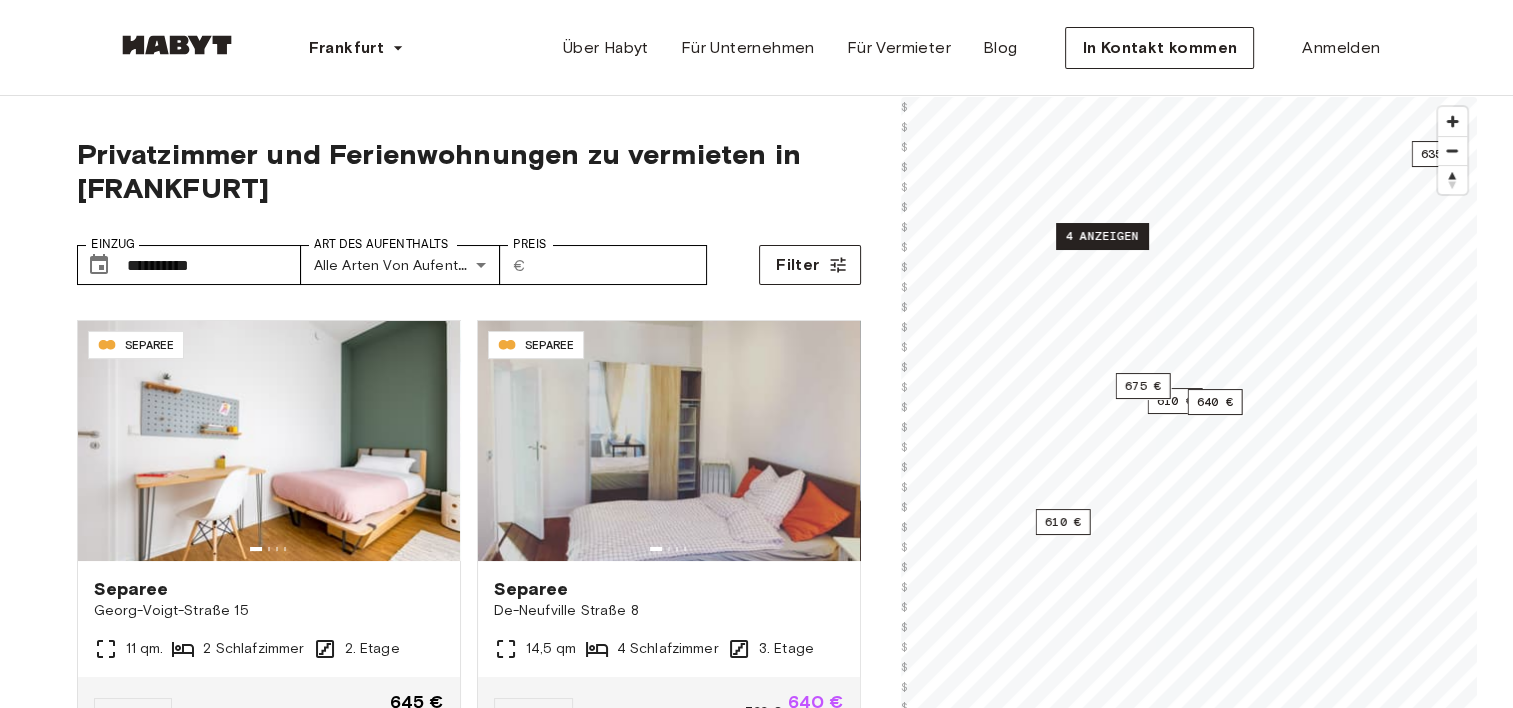 click on "4 Anzeigen" at bounding box center [1102, 236] 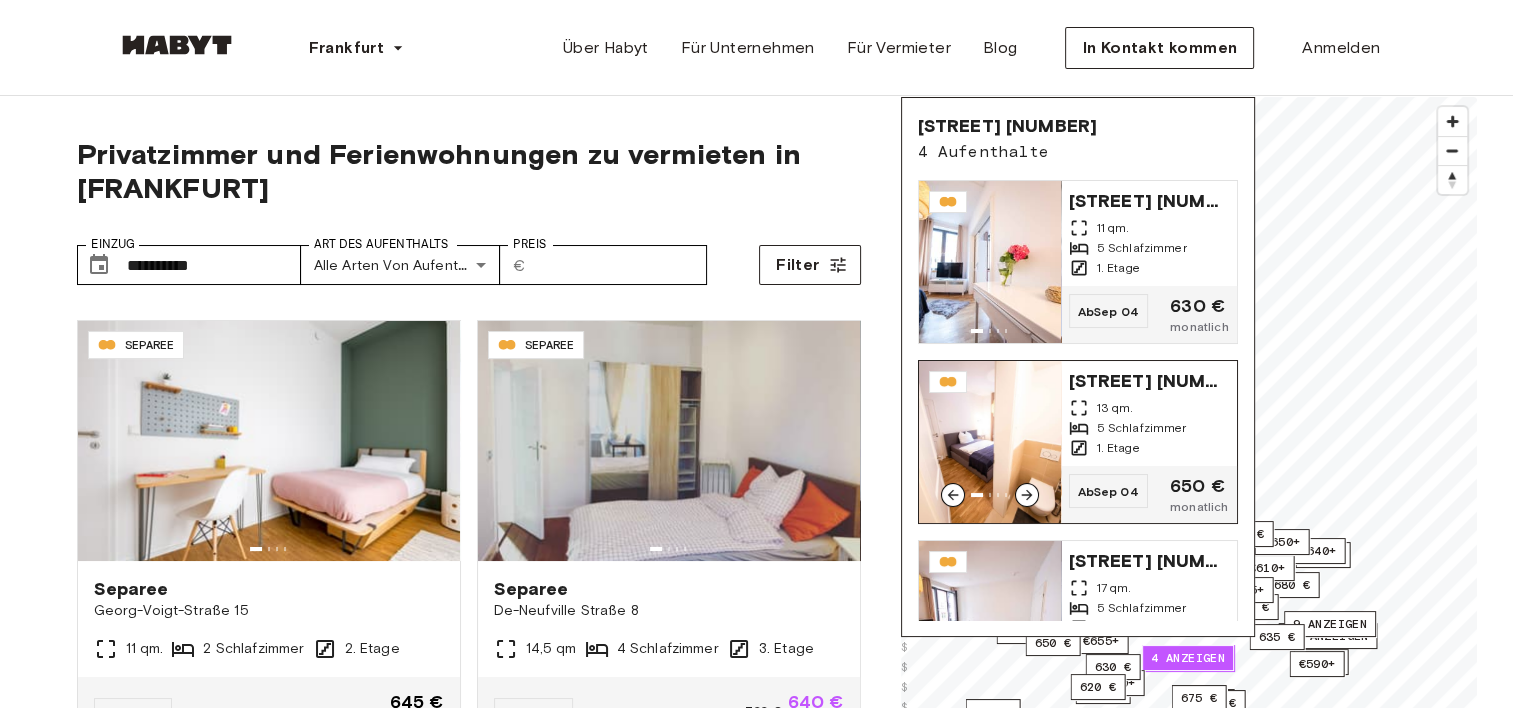 scroll, scrollTop: 261, scrollLeft: 0, axis: vertical 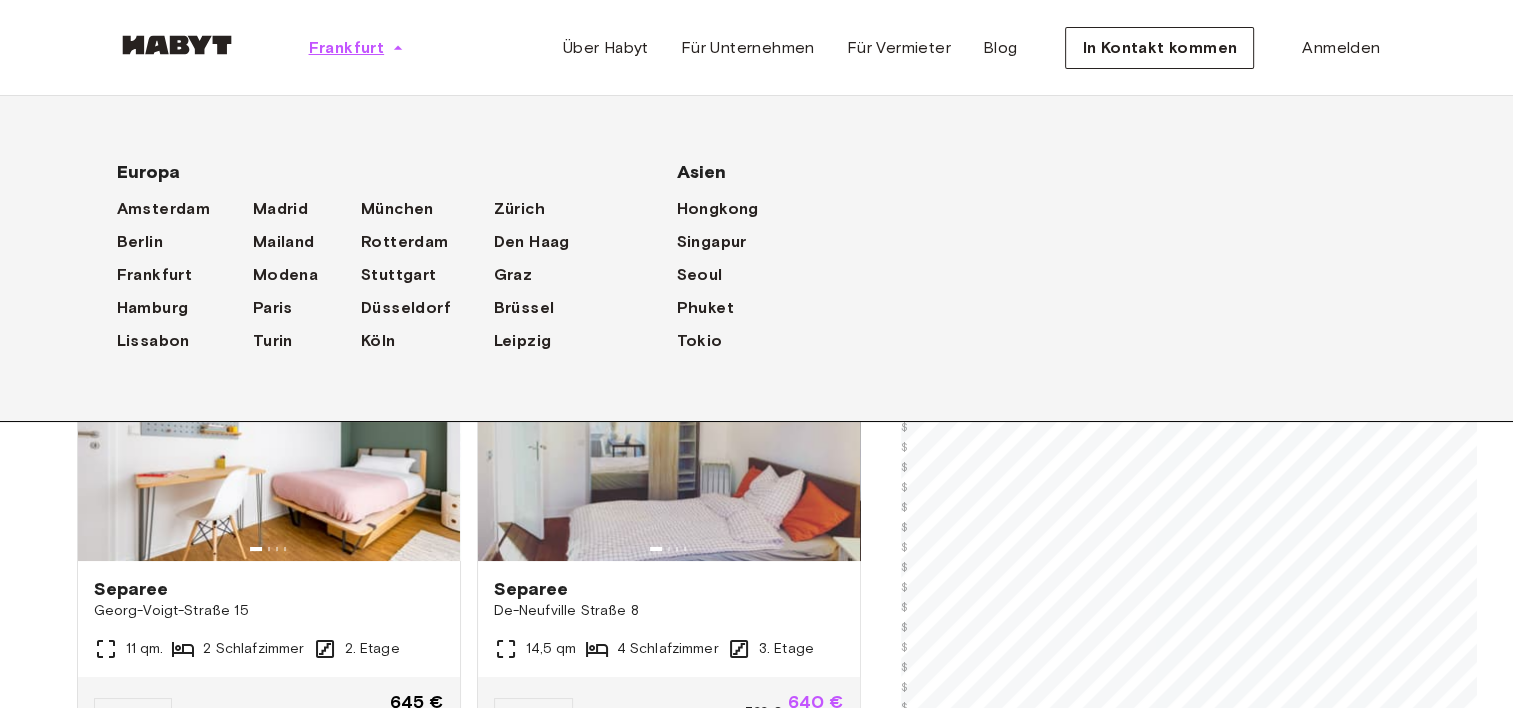 click on "Frankfurt" at bounding box center (357, 48) 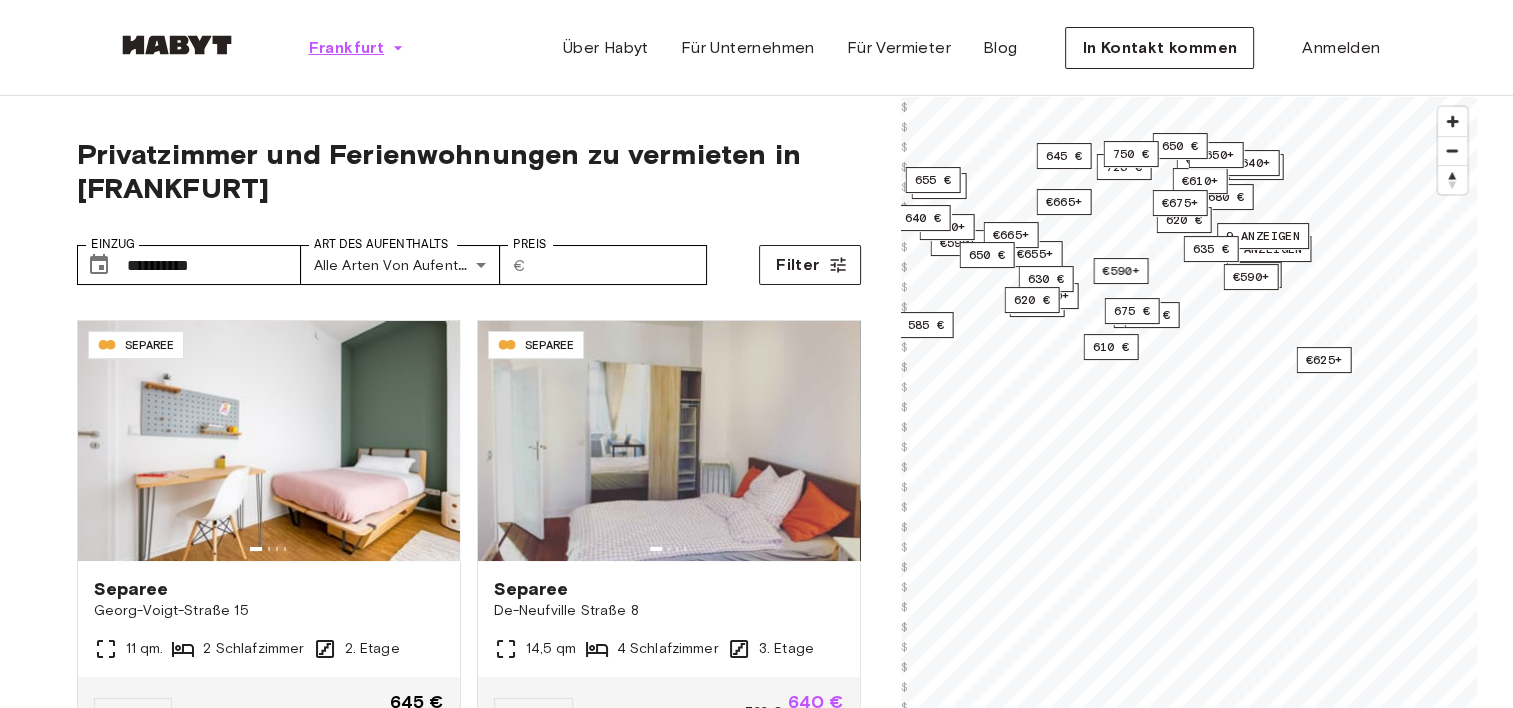 click on "Frankfurt" at bounding box center [357, 48] 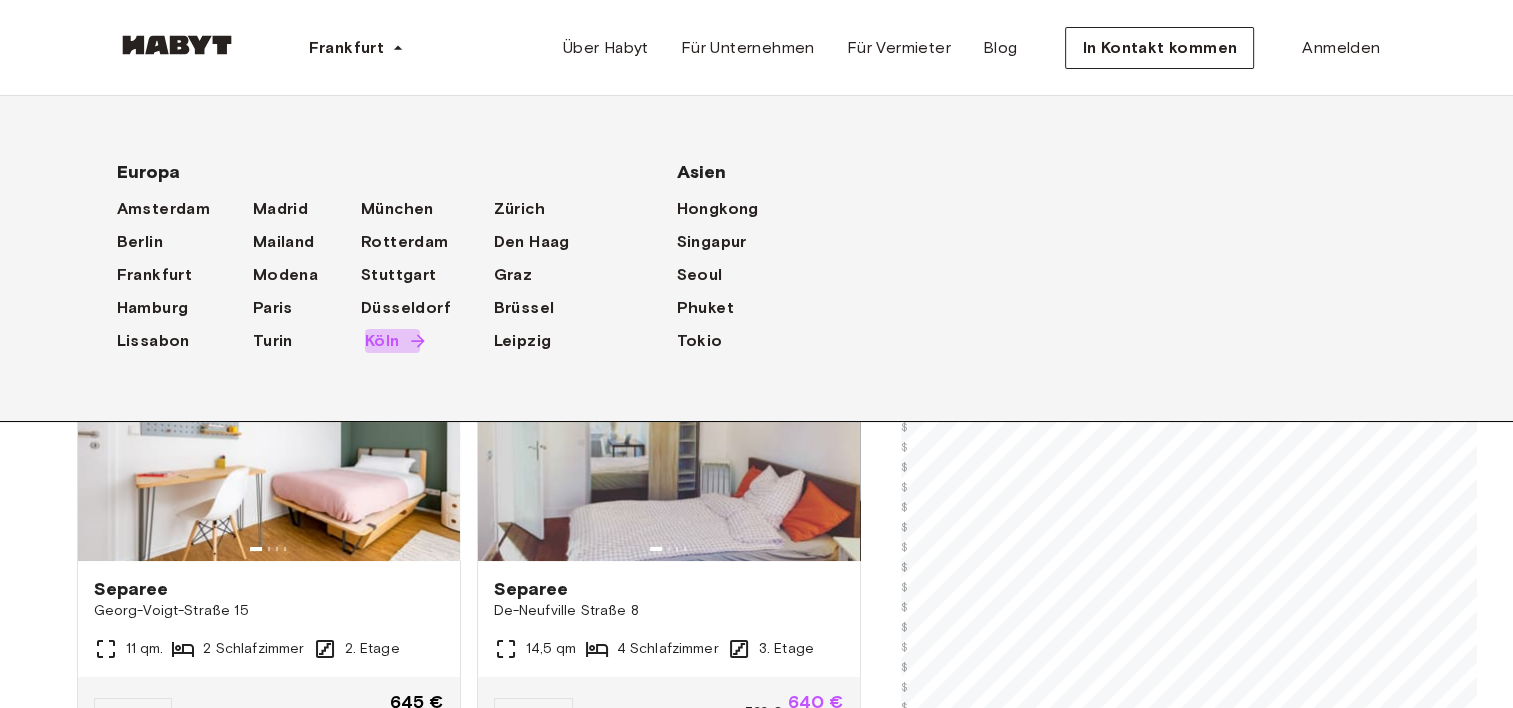 click on "Köln" at bounding box center (382, 341) 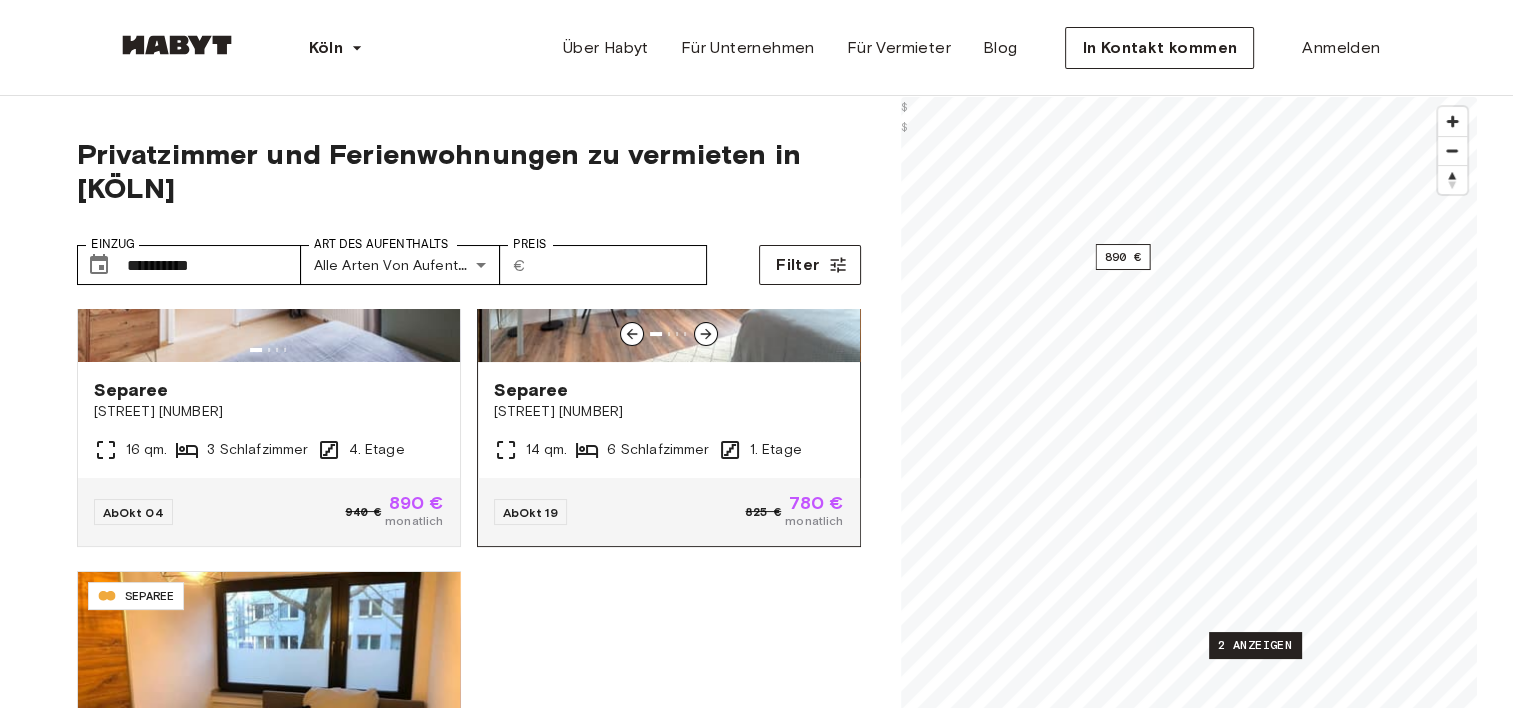 scroll, scrollTop: 222, scrollLeft: 0, axis: vertical 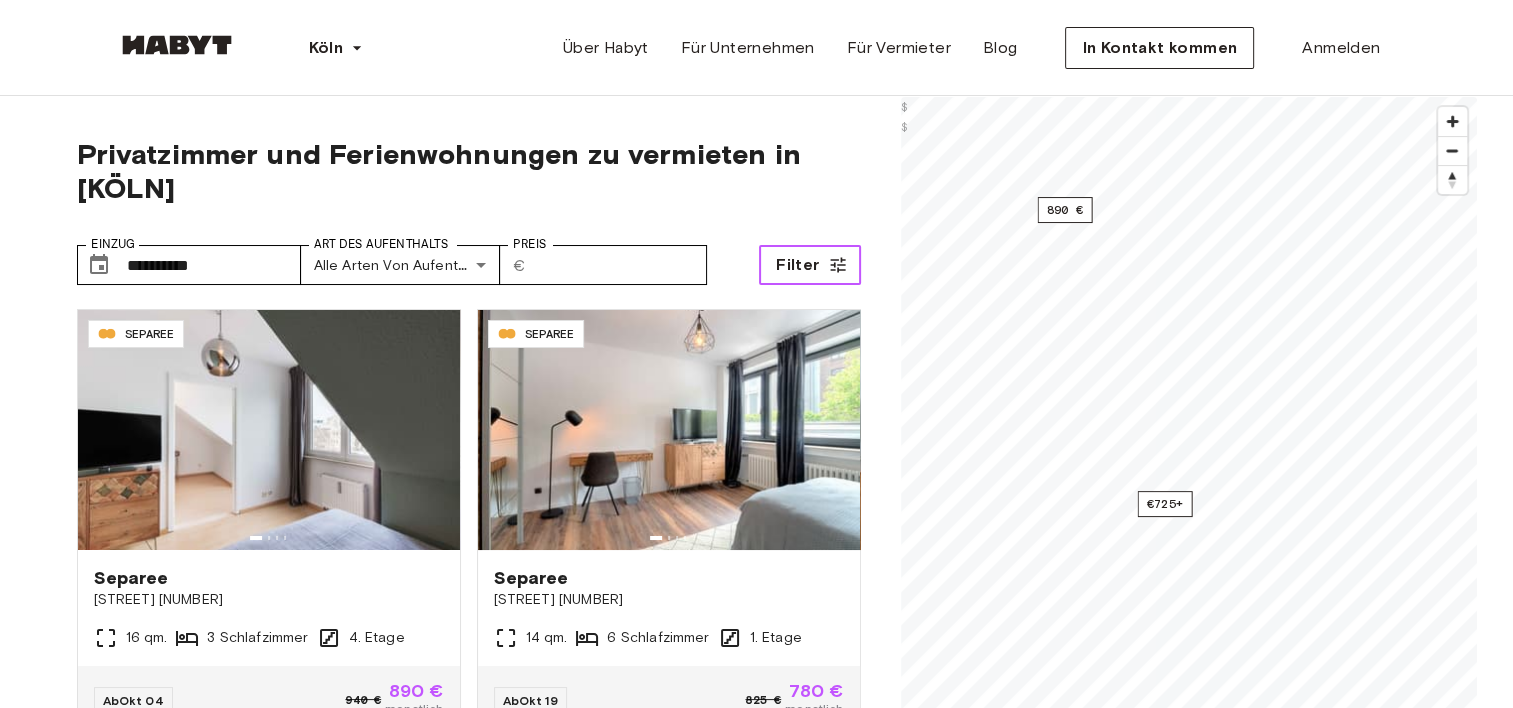 click 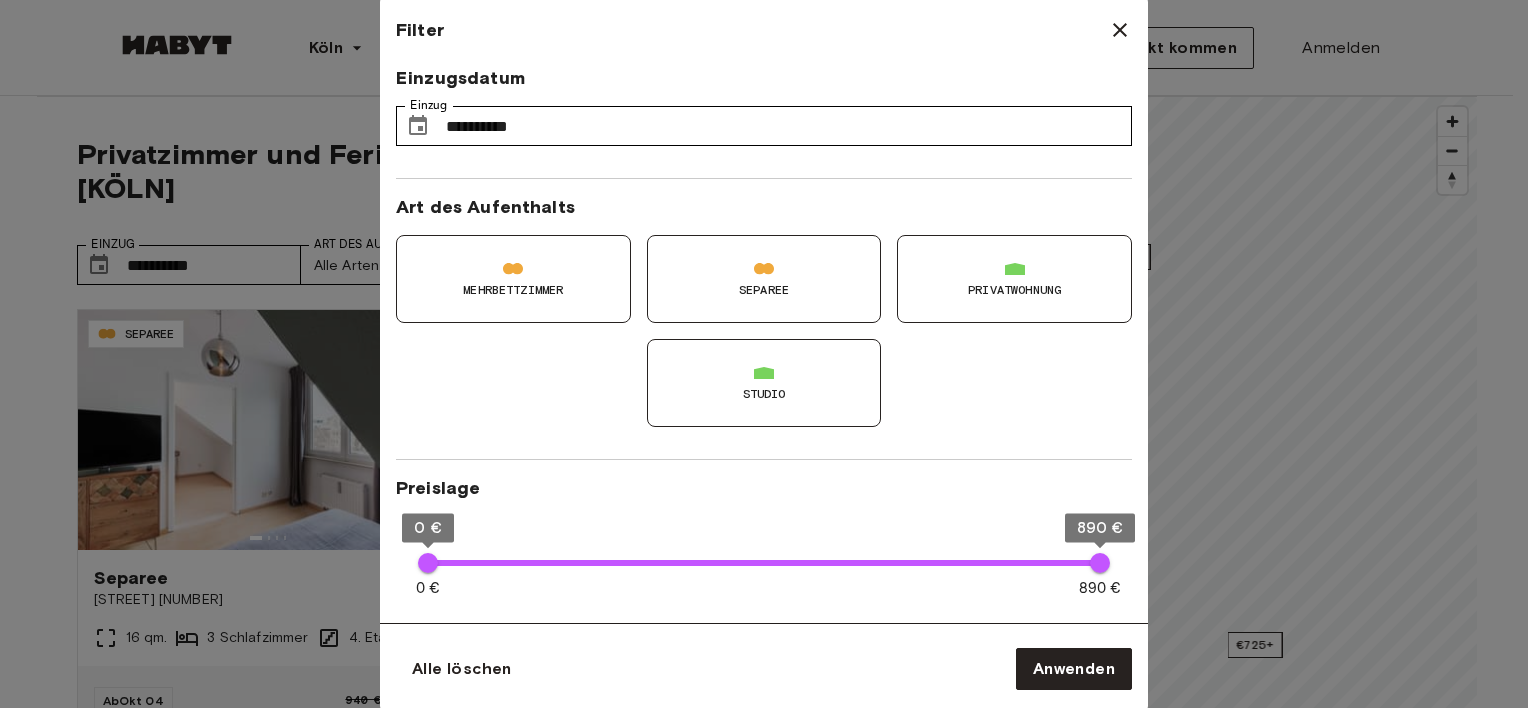 click on "Privatwohnung" at bounding box center [1014, 279] 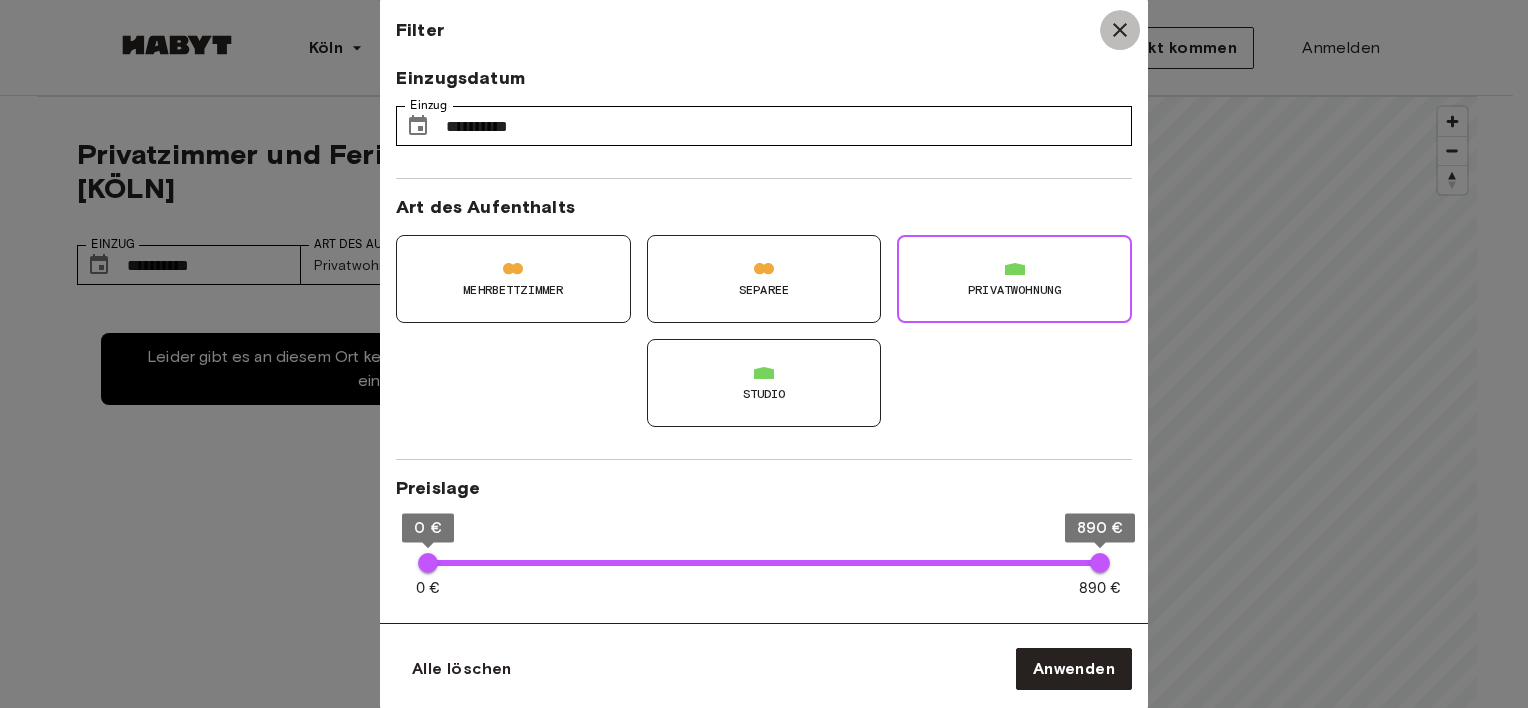 click 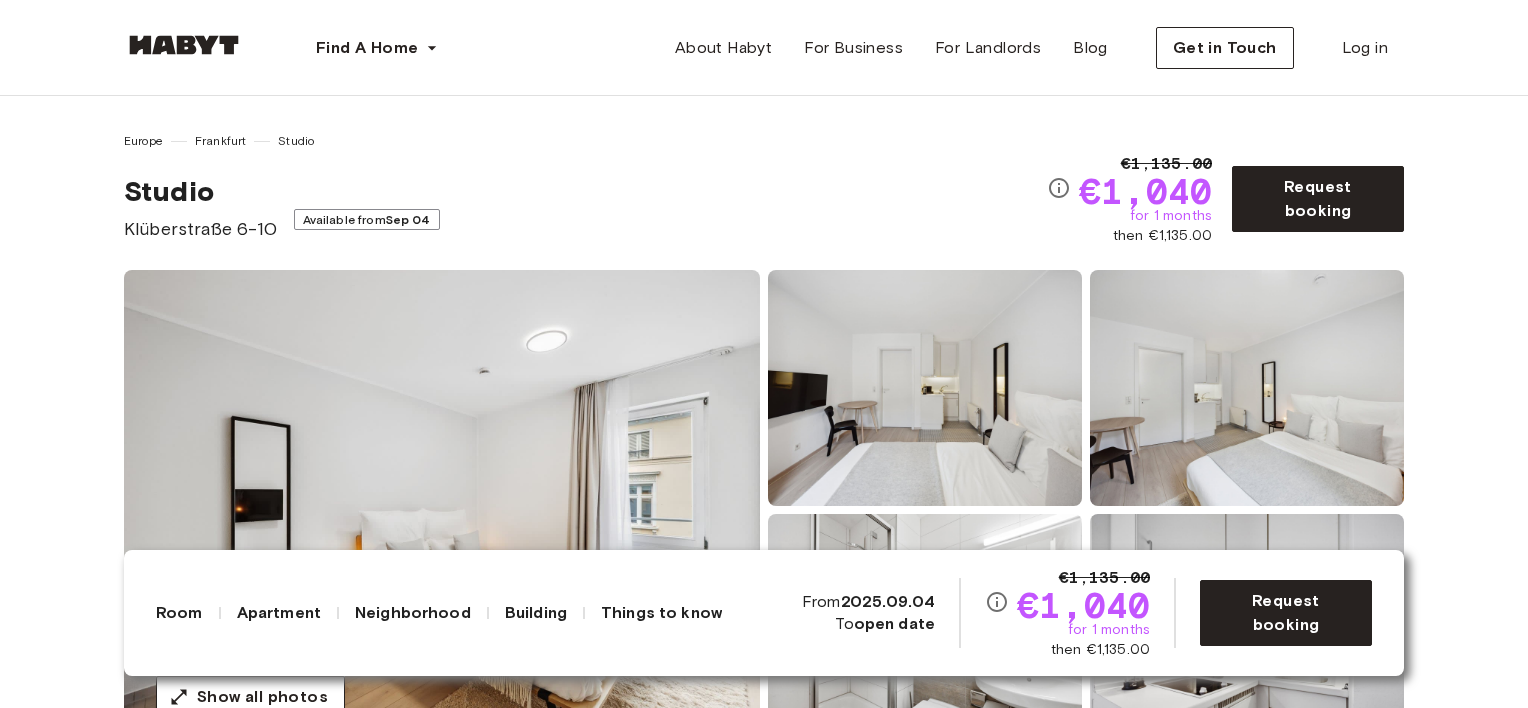 scroll, scrollTop: 0, scrollLeft: 0, axis: both 